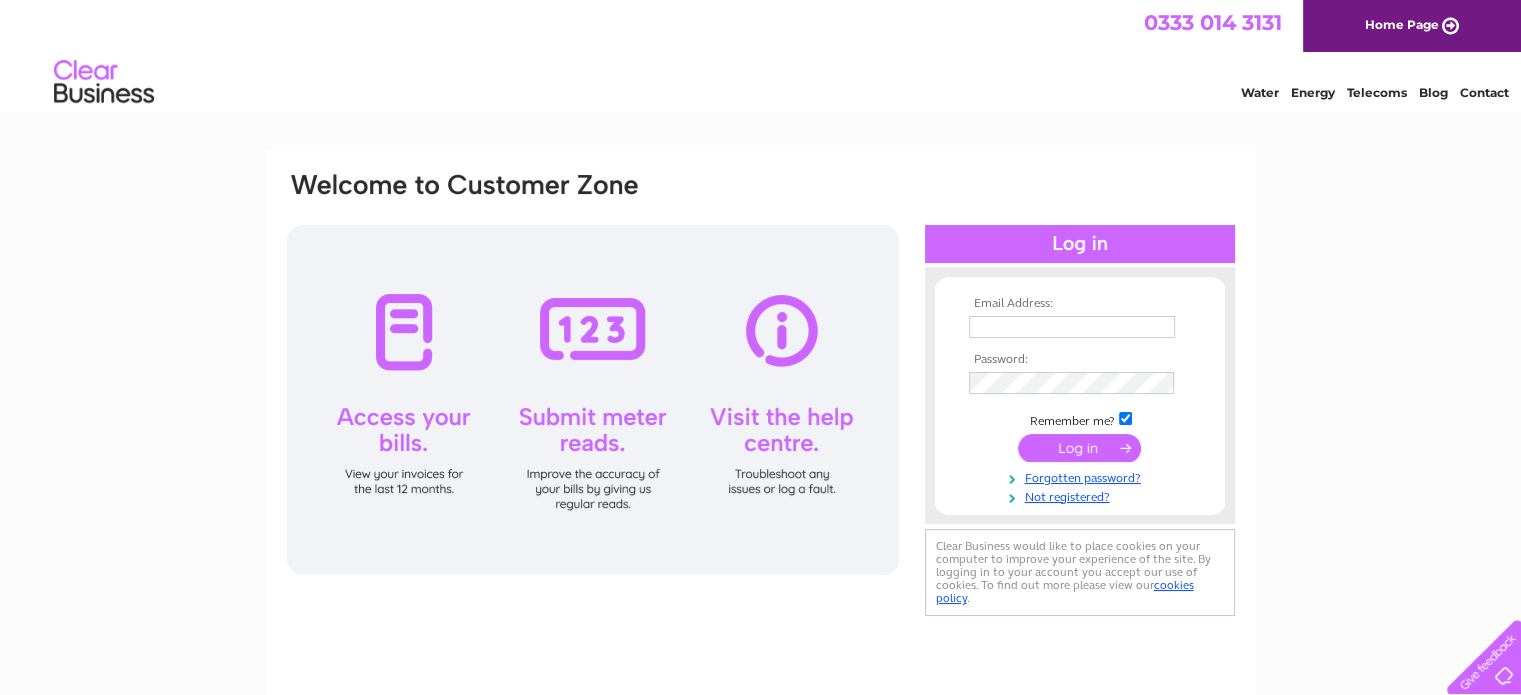 scroll, scrollTop: 0, scrollLeft: 0, axis: both 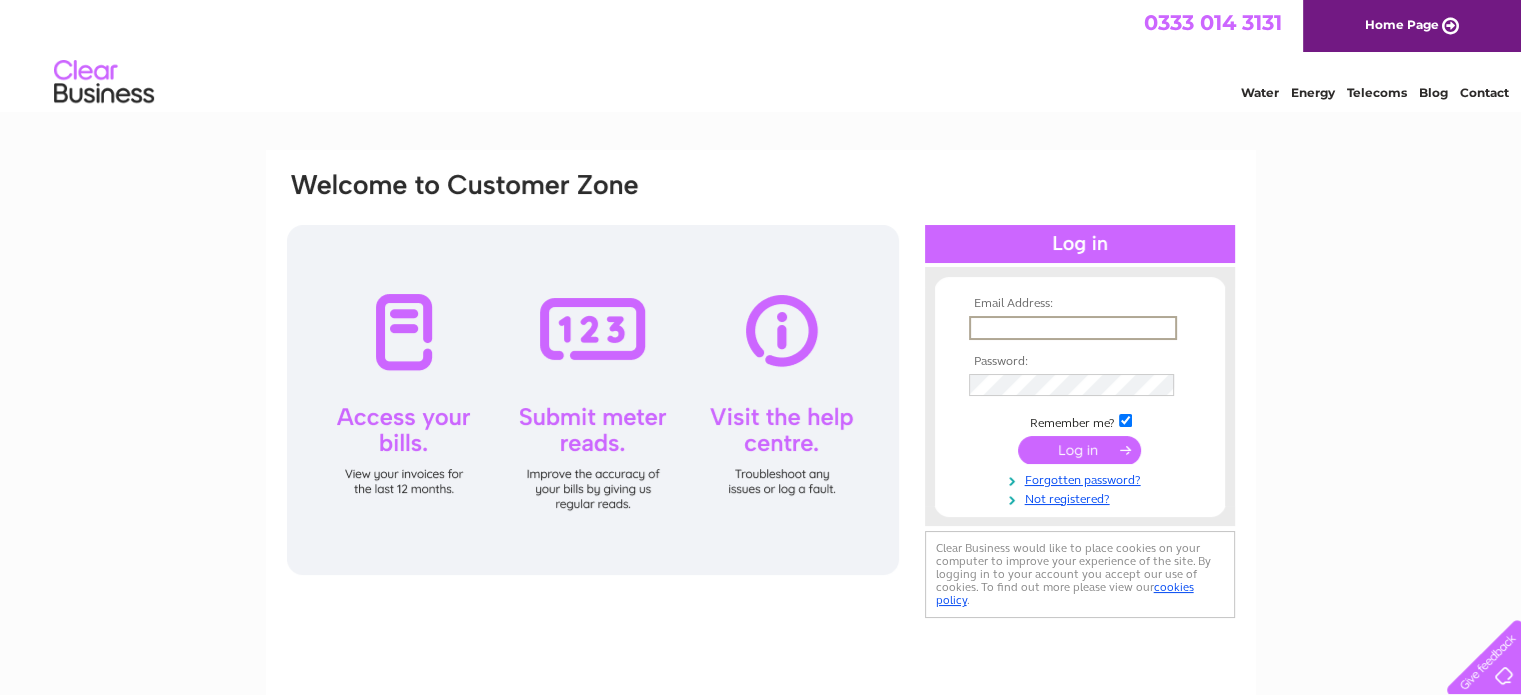 click at bounding box center [1073, 328] 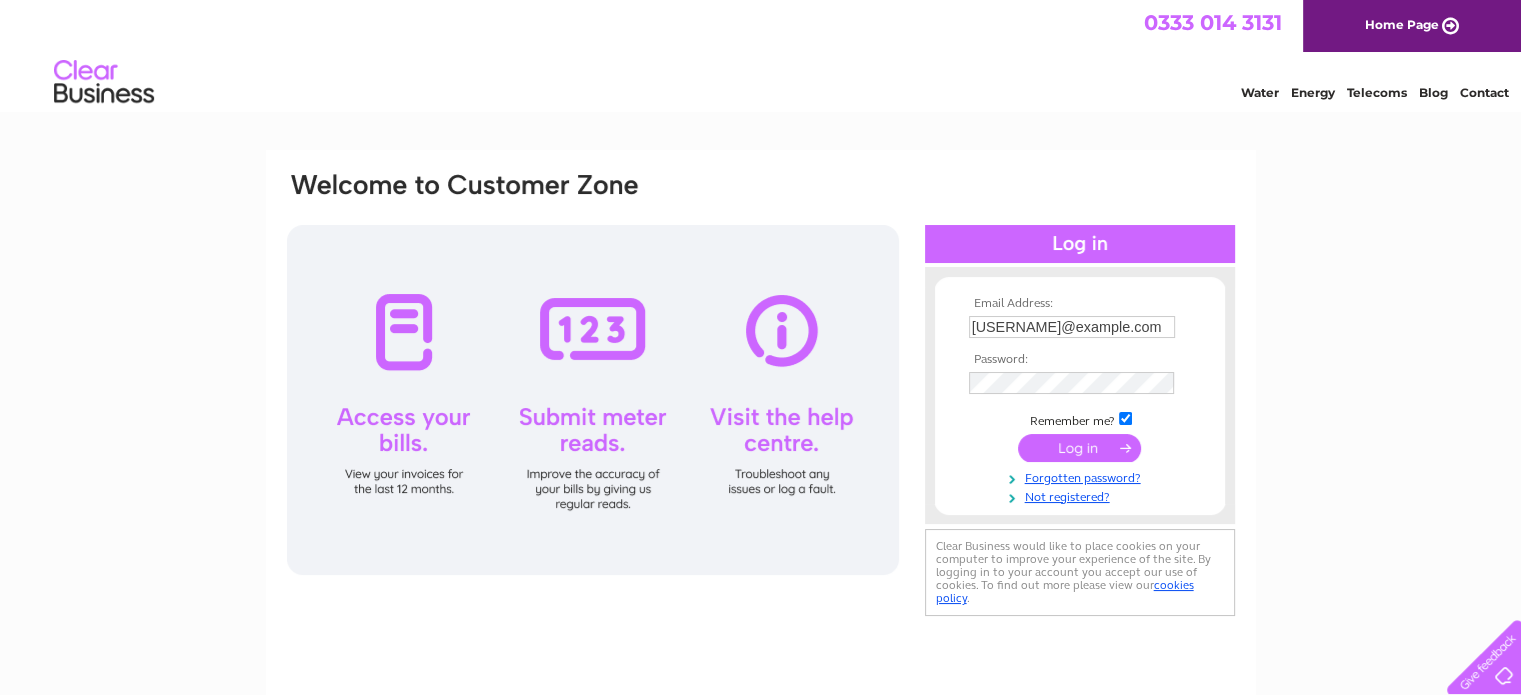 click at bounding box center (1079, 448) 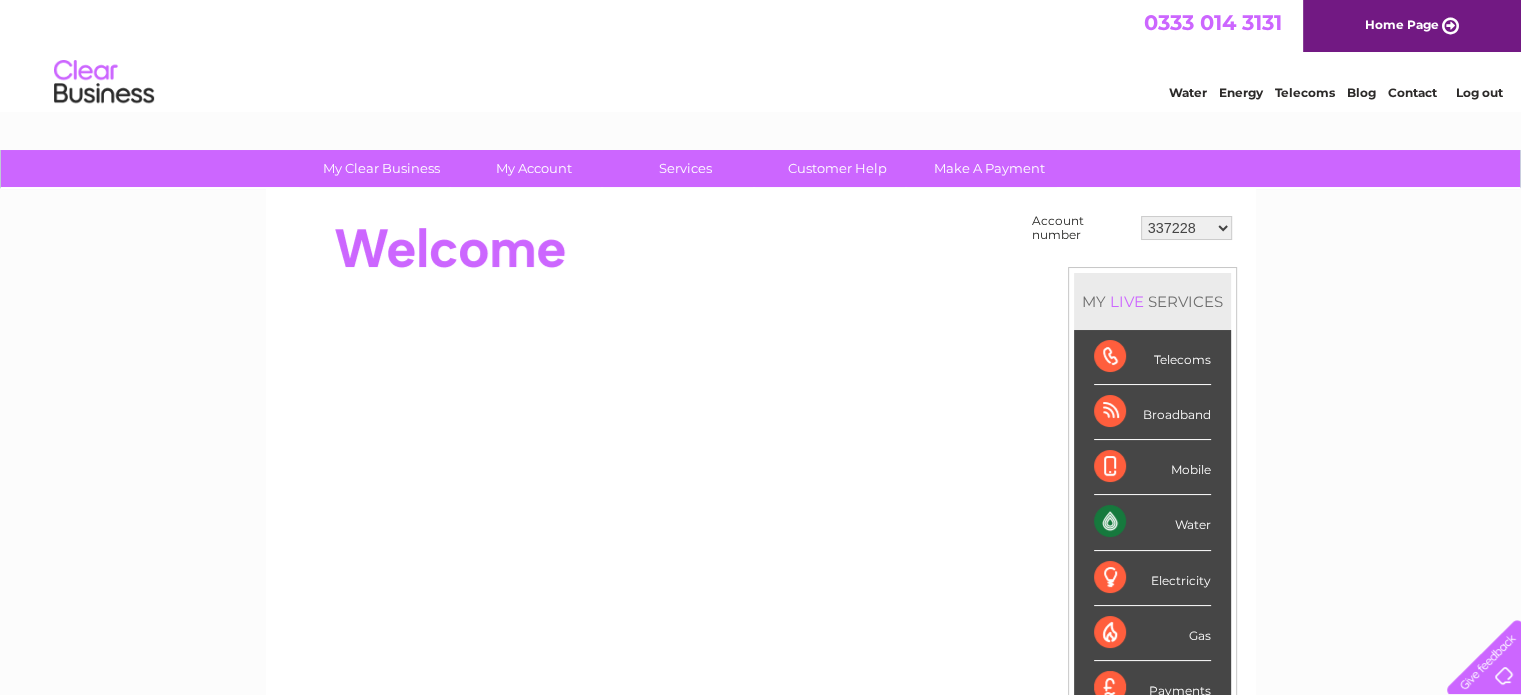 scroll, scrollTop: 0, scrollLeft: 0, axis: both 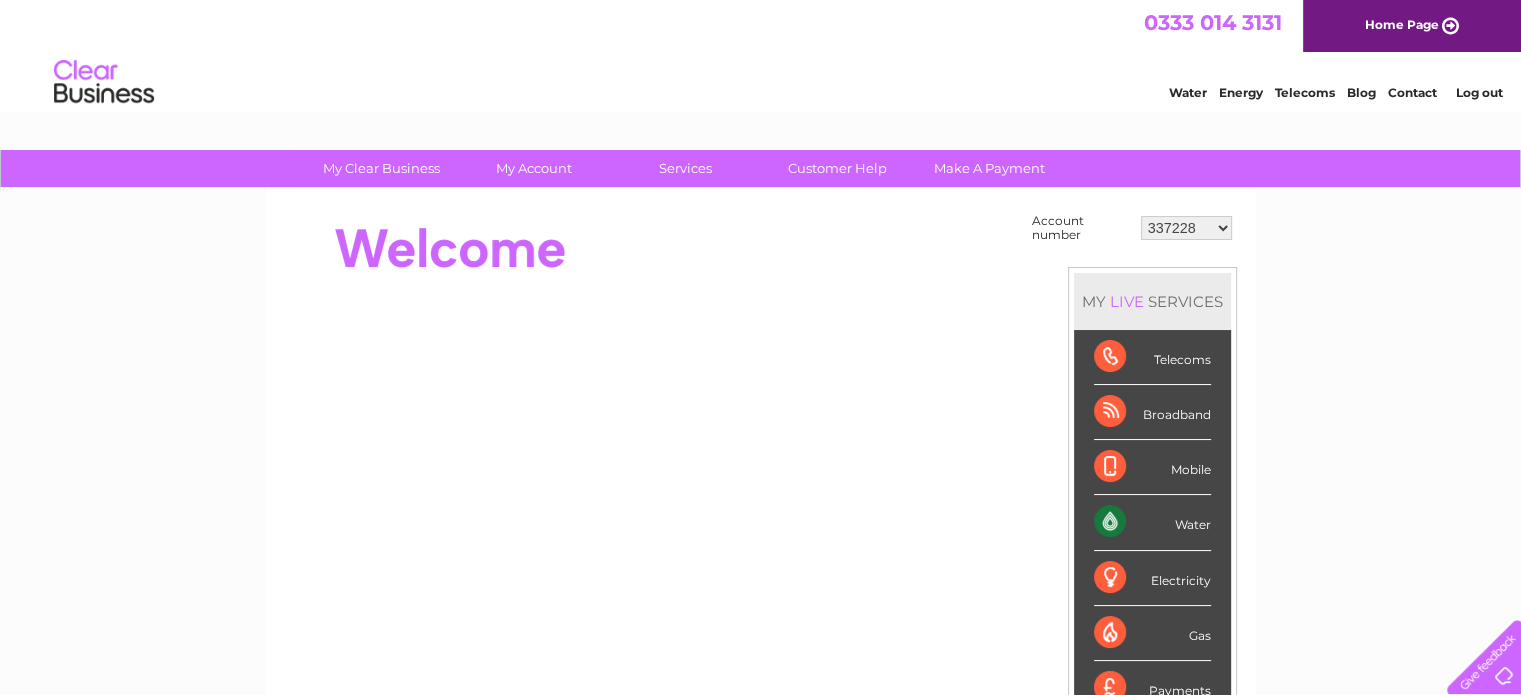 click on "337228
382500
439338
442724
442887
444861
444869
445778
447015
452092
452130
452342
452467
30290433
30290439
30290443
30290446
30290448
30290449
30290450
30290453
30290466
30290468
30290474
30295591
30298139
30306863
30308599
30308600
30308602
30308603
30308605" at bounding box center (1186, 228) 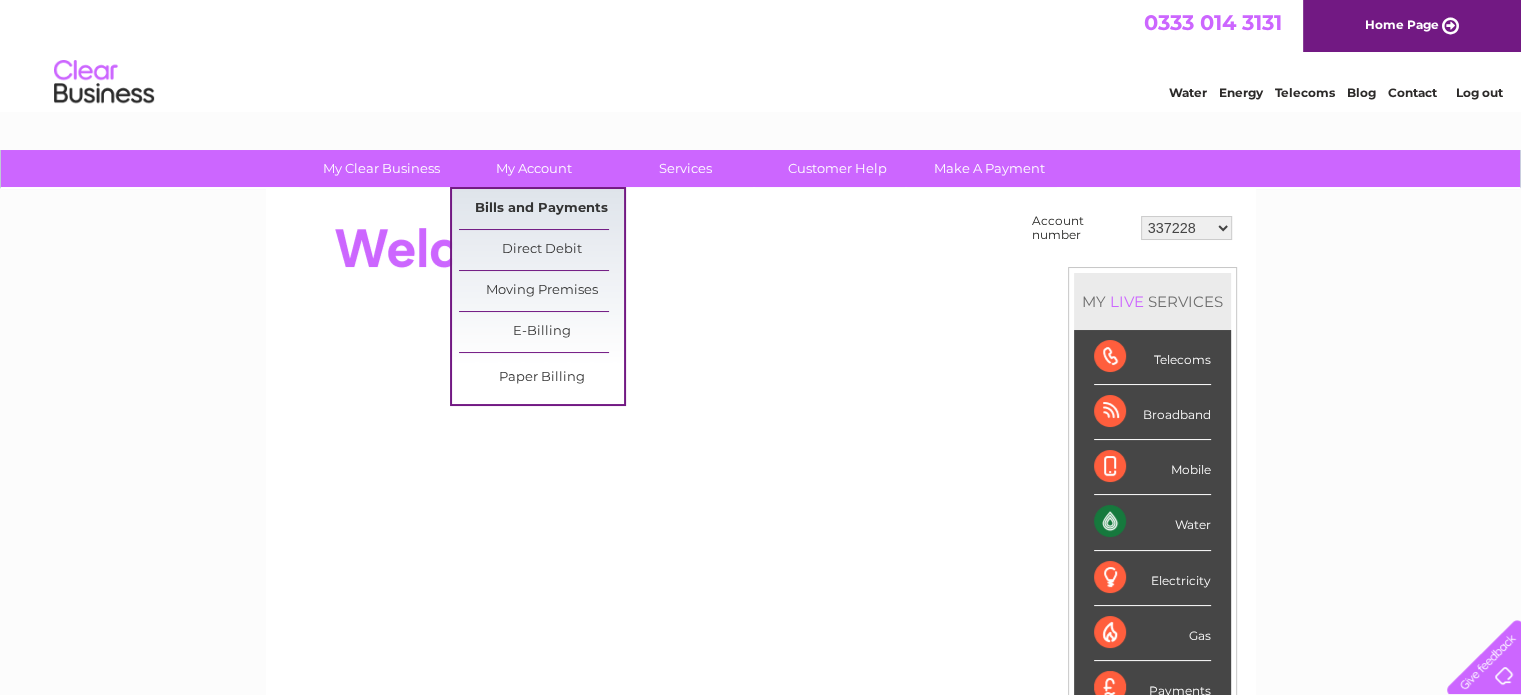 click on "Bills and Payments" at bounding box center [541, 209] 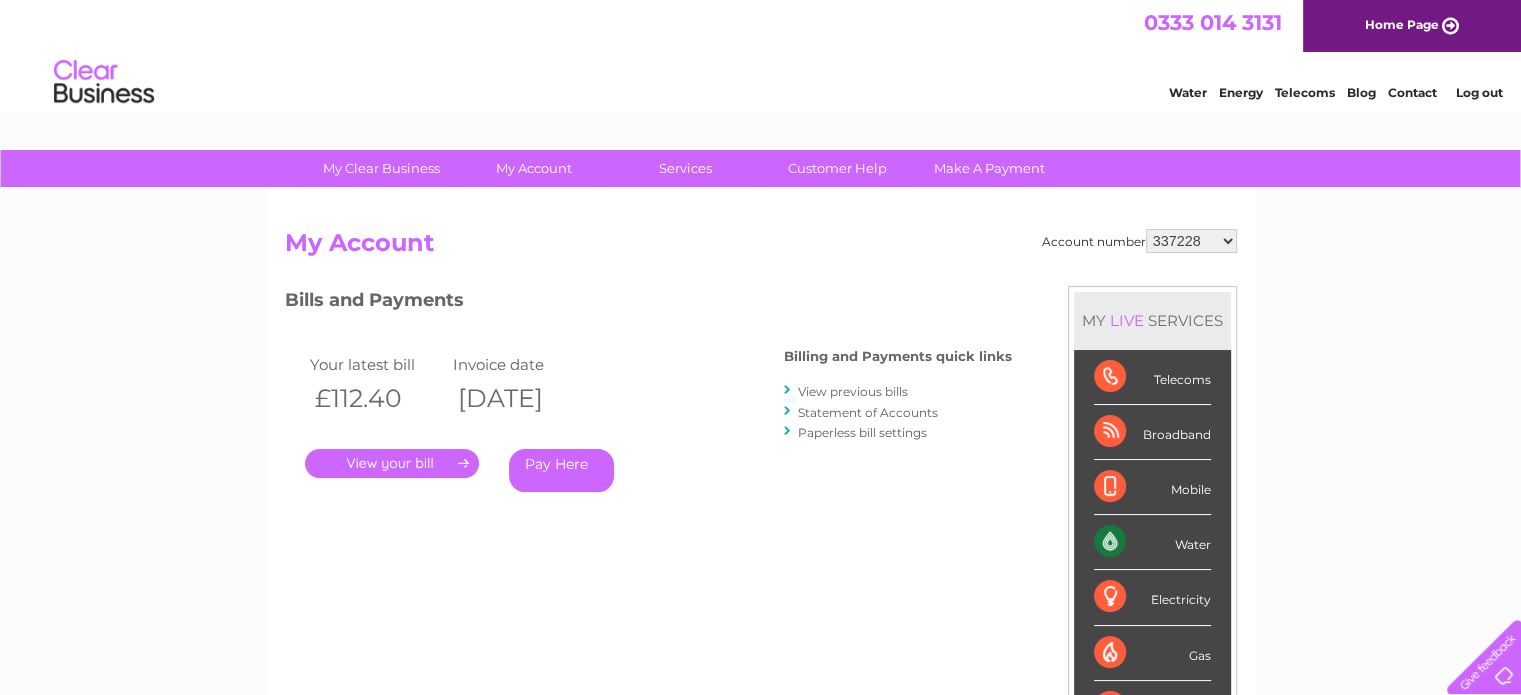 scroll, scrollTop: 0, scrollLeft: 0, axis: both 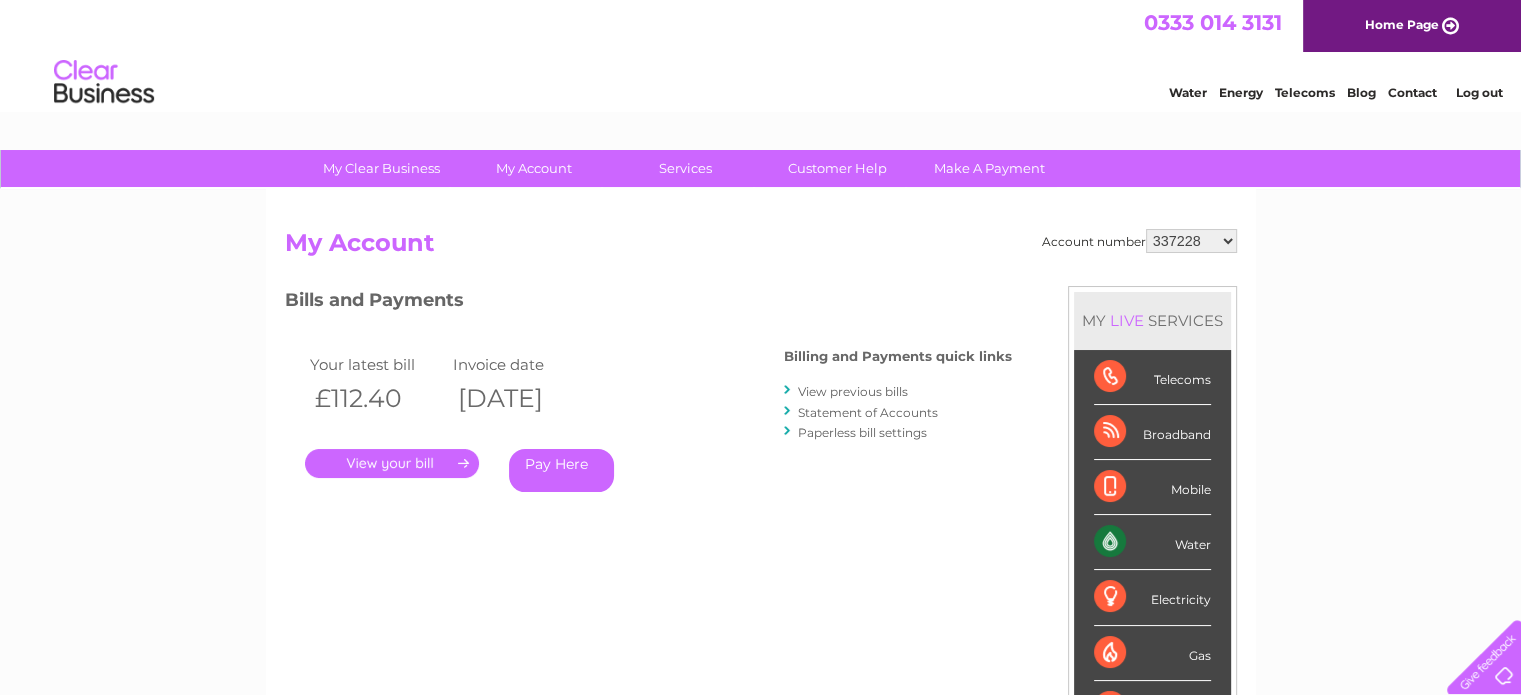 click on "337228
382500
439338
442724
442887
444861
444869
445778
447015
452092
452130
452342
452467
30290433
30290439
30290443
30290446
30290448
30290449
30290450
30290453
30290466
30290468
30290474
30295591
30298139
30306863
30308599
30308600
30308602
30308603
30308605" at bounding box center [1191, 241] 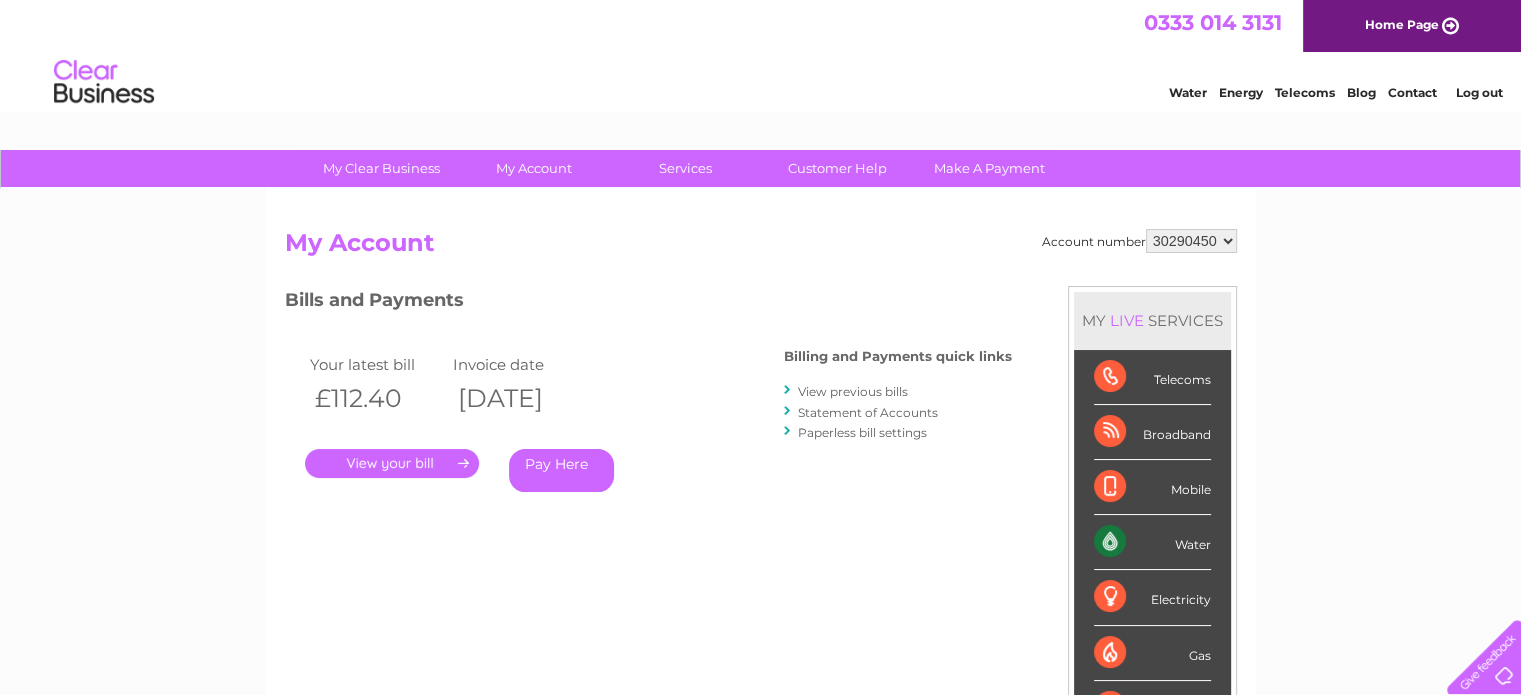click on "337228
382500
439338
442724
442887
444861
444869
445778
447015
452092
452130
452342
452467
30290433
30290439
30290443
30290446
30290448
30290449
30290450
30290453
30290466
30290468
30290474
30295591
30298139
30306863
30308599
30308600
30308602
30308603
30308605" at bounding box center (1191, 241) 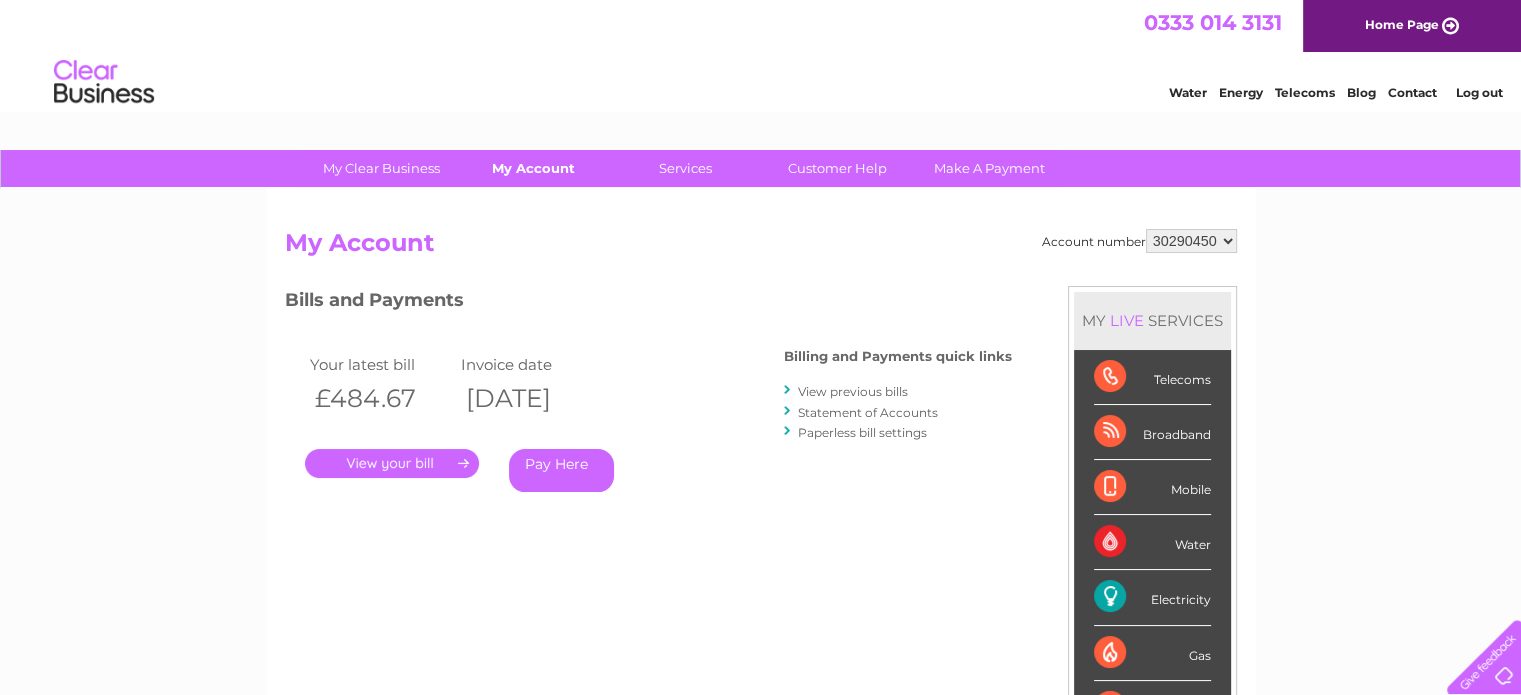 scroll, scrollTop: 0, scrollLeft: 0, axis: both 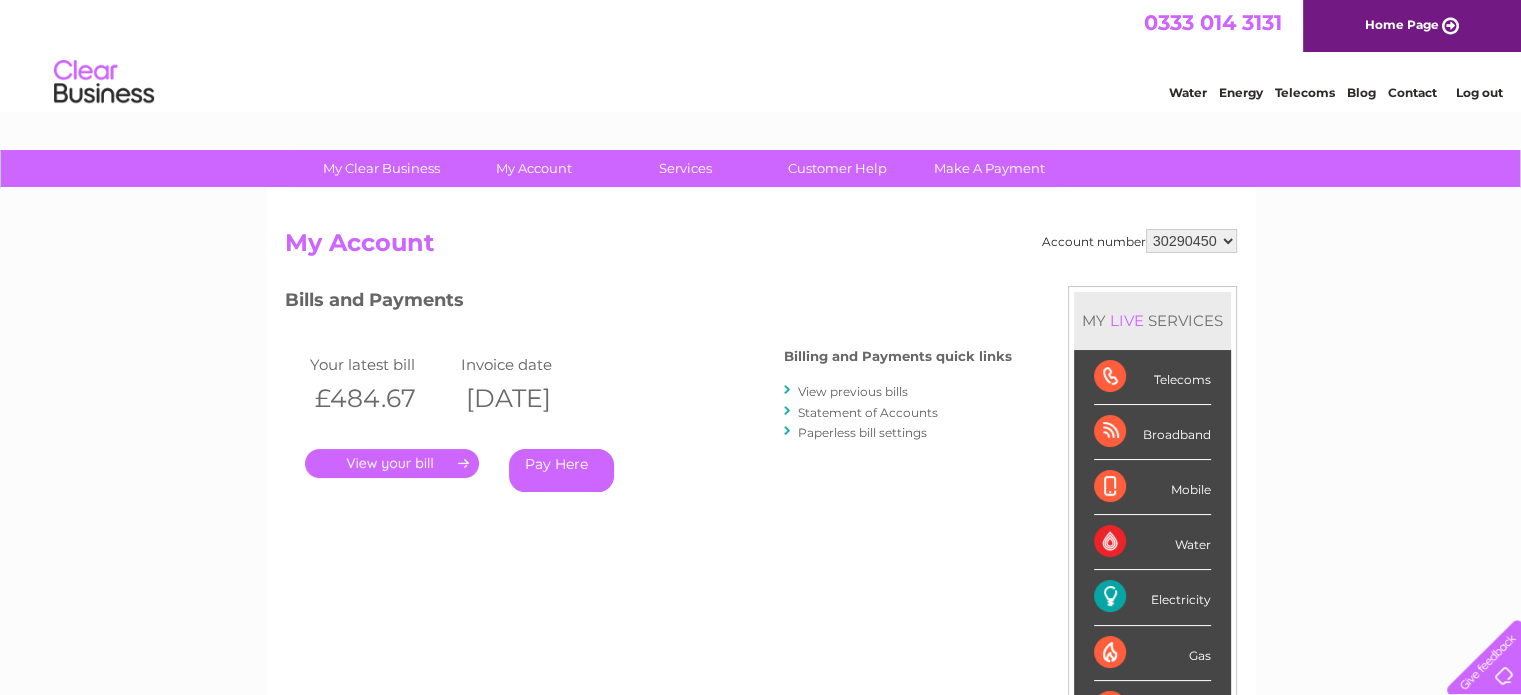 click on "." at bounding box center (392, 463) 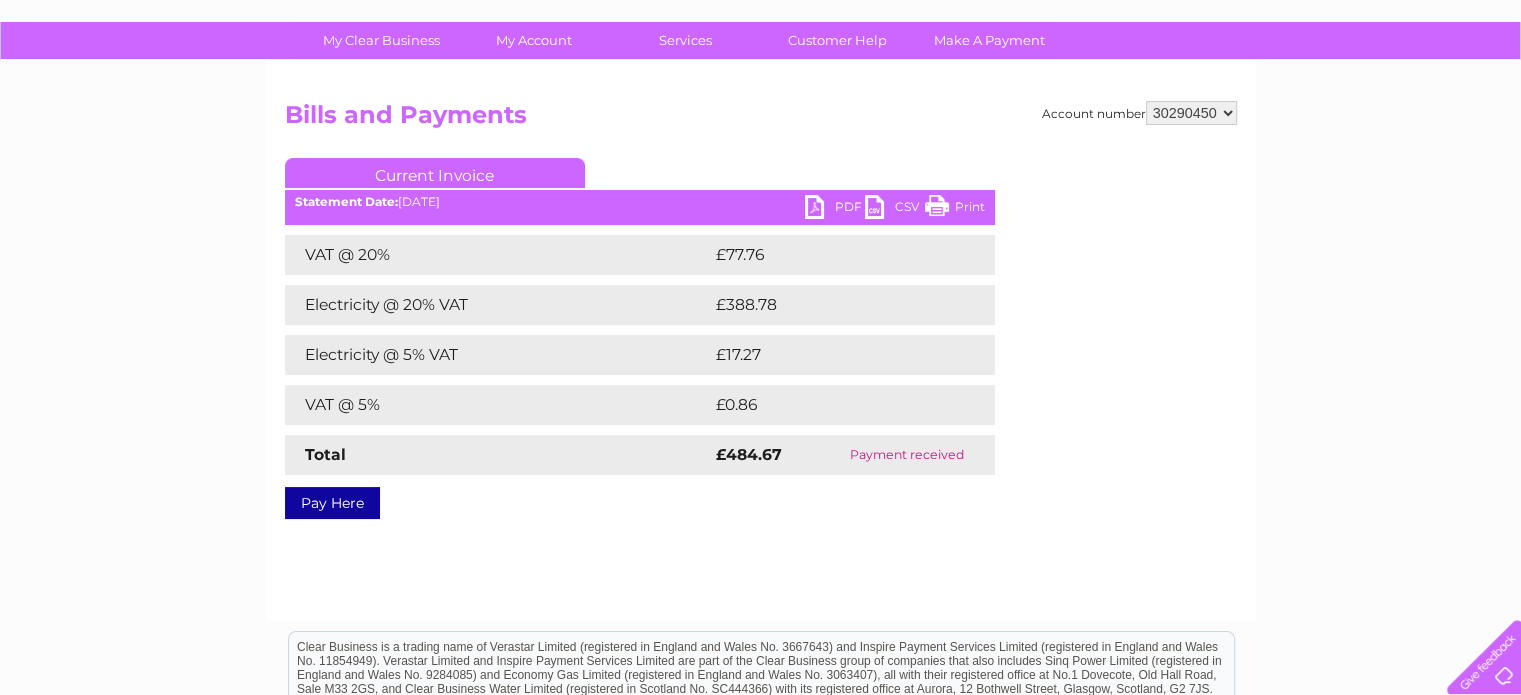scroll, scrollTop: 127, scrollLeft: 0, axis: vertical 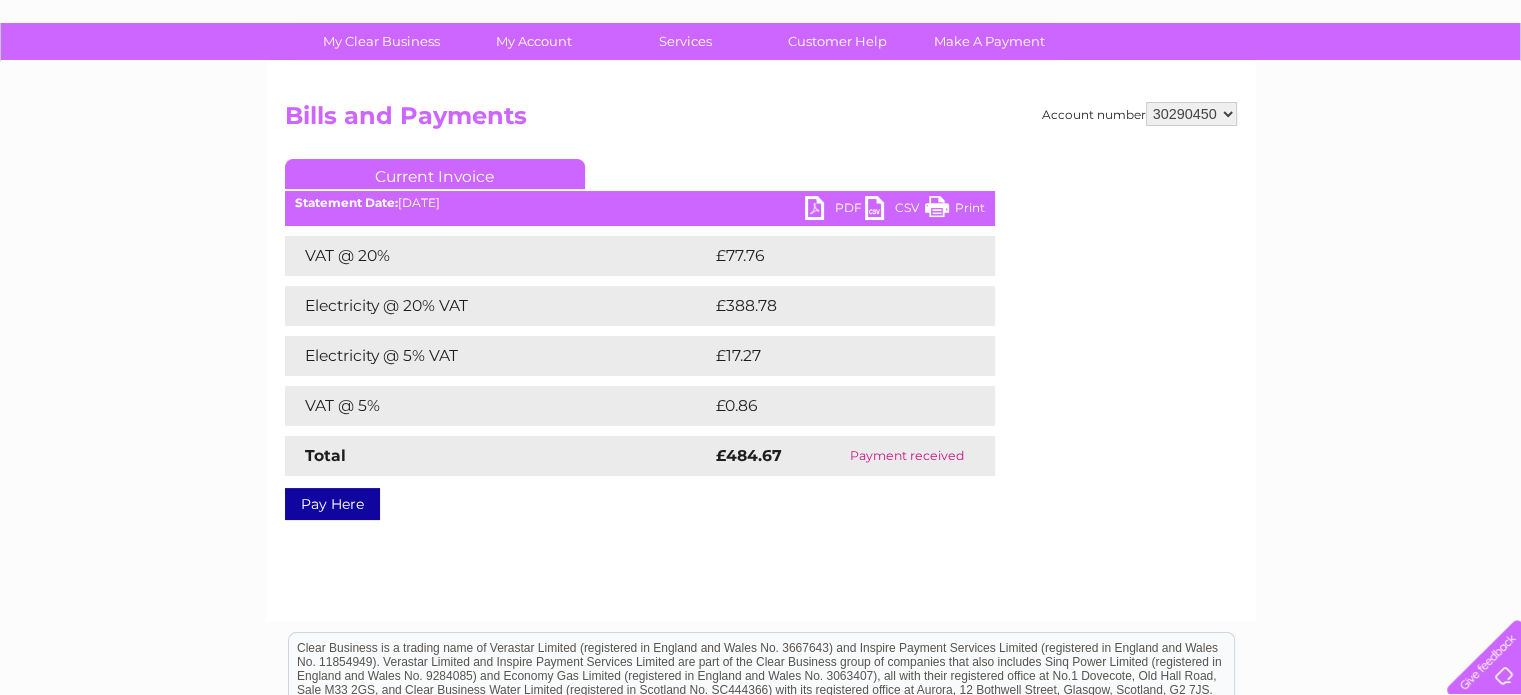 click on "PDF" at bounding box center (835, 210) 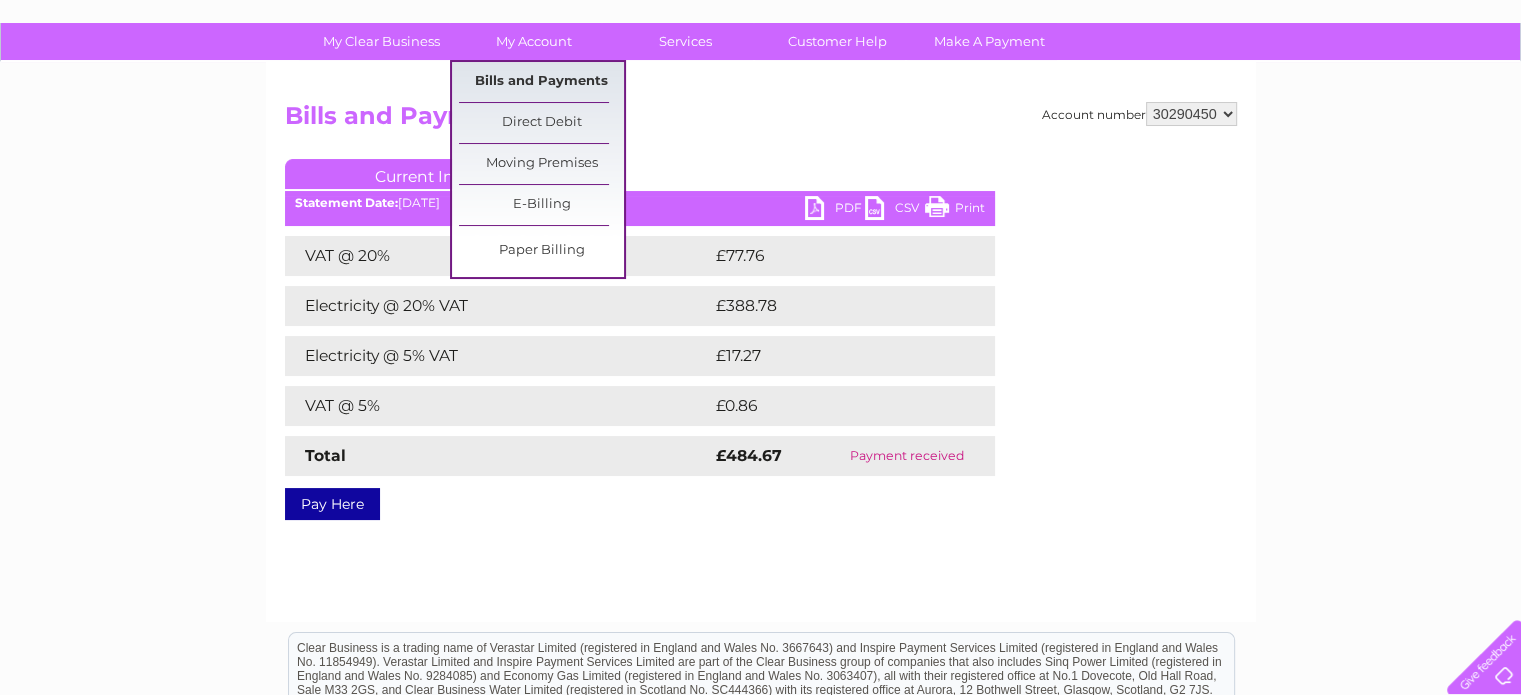click on "Bills and Payments" at bounding box center [541, 82] 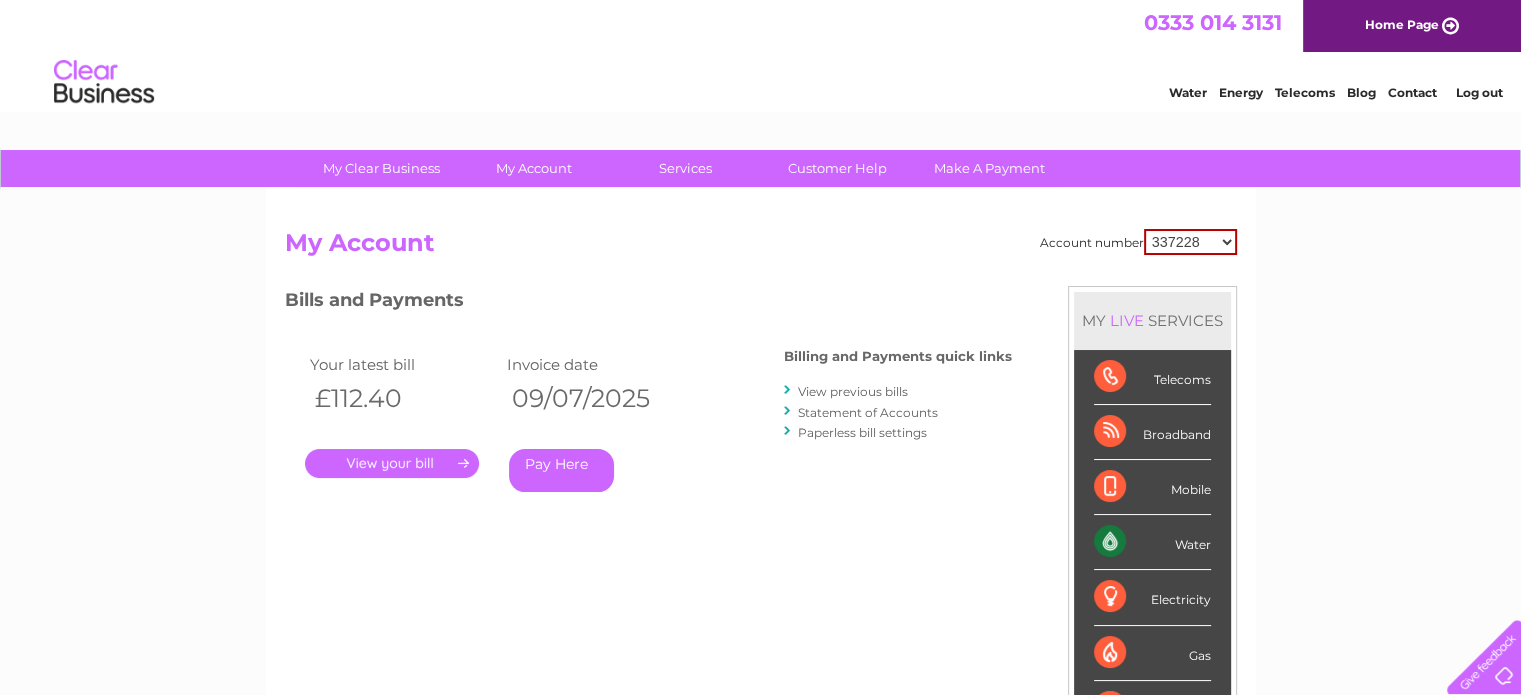 scroll, scrollTop: 0, scrollLeft: 0, axis: both 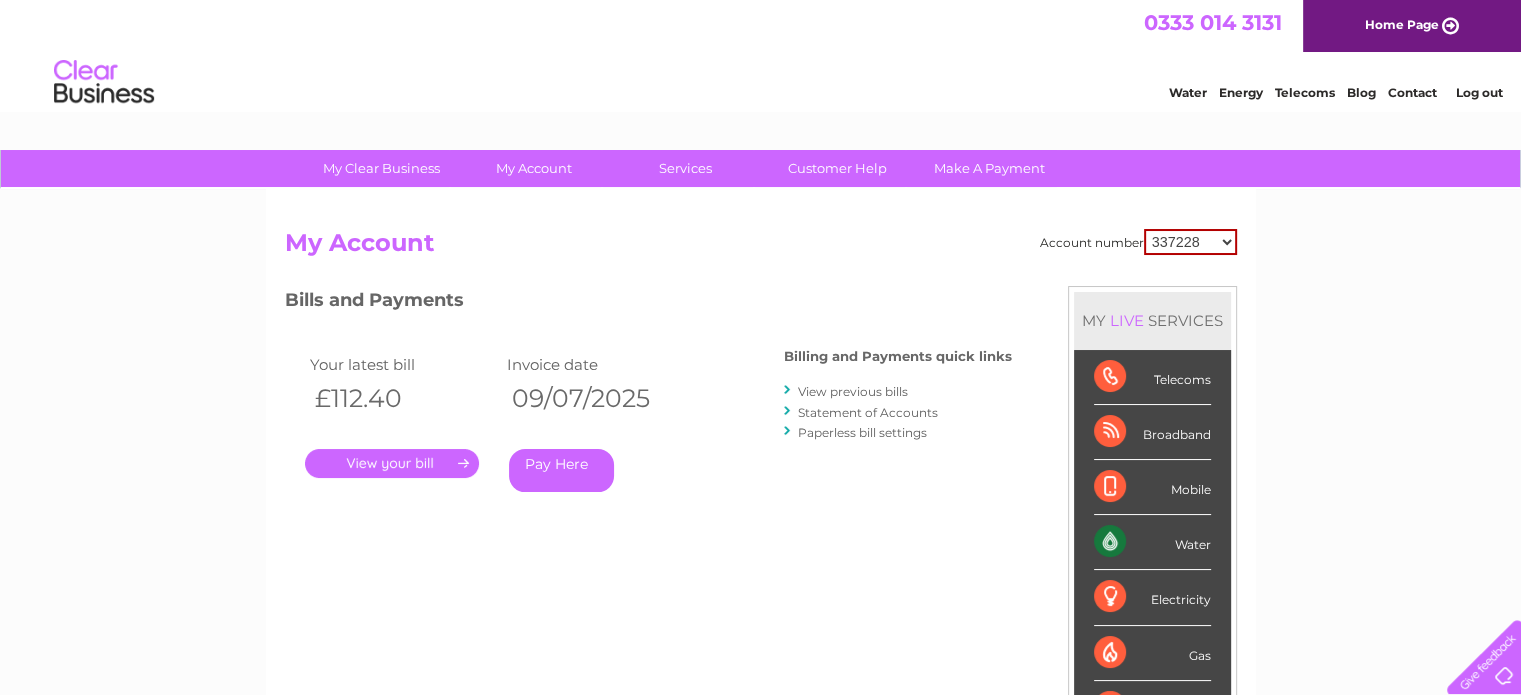 click on "337228
382500
439338
442724
442887
444861
444869
445778
447015
452092
452130
452342
452467
30290433
30290439
30290443
30290446
30290448
30290449
30290450
30290453
30290466
30290468
30290474
30295591
30298139
30306863
30308599
30308600
30308602
30308603
30308605" at bounding box center [1190, 242] 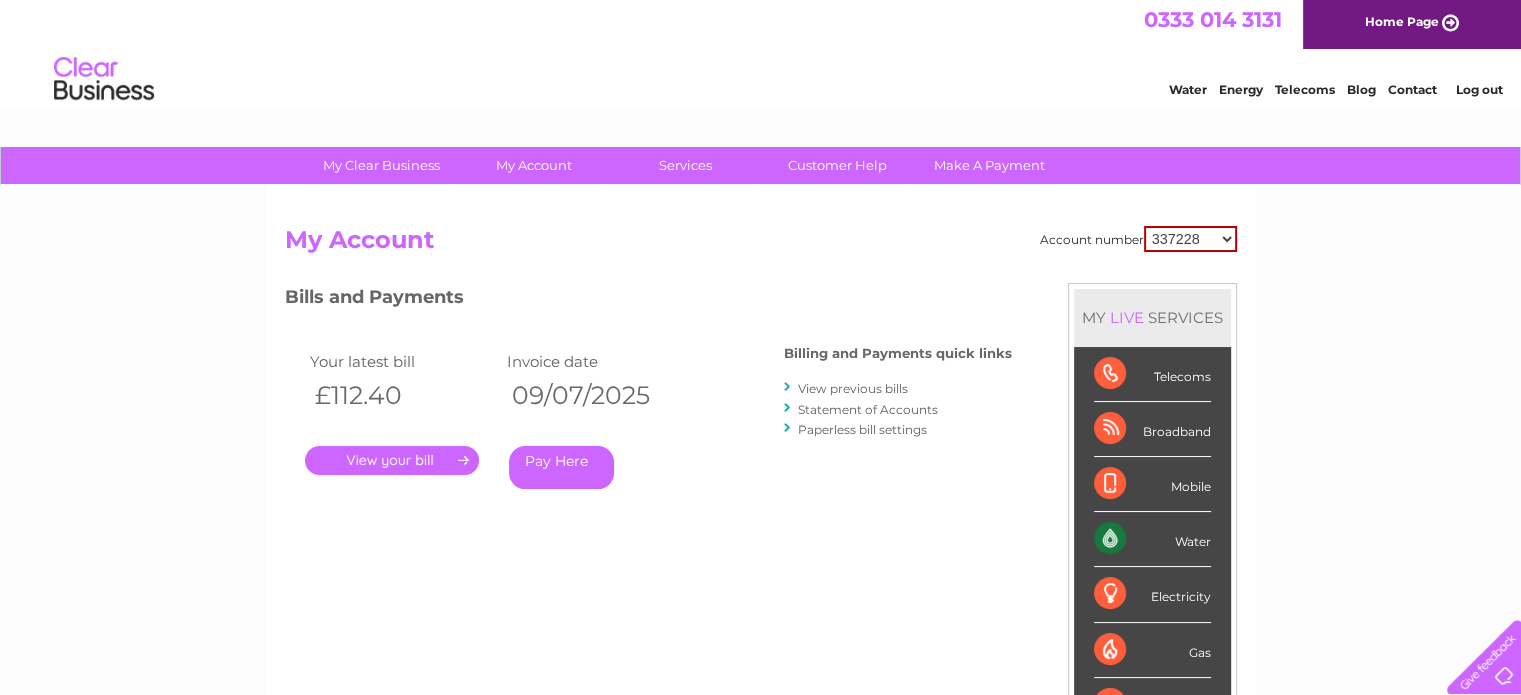 scroll, scrollTop: 0, scrollLeft: 0, axis: both 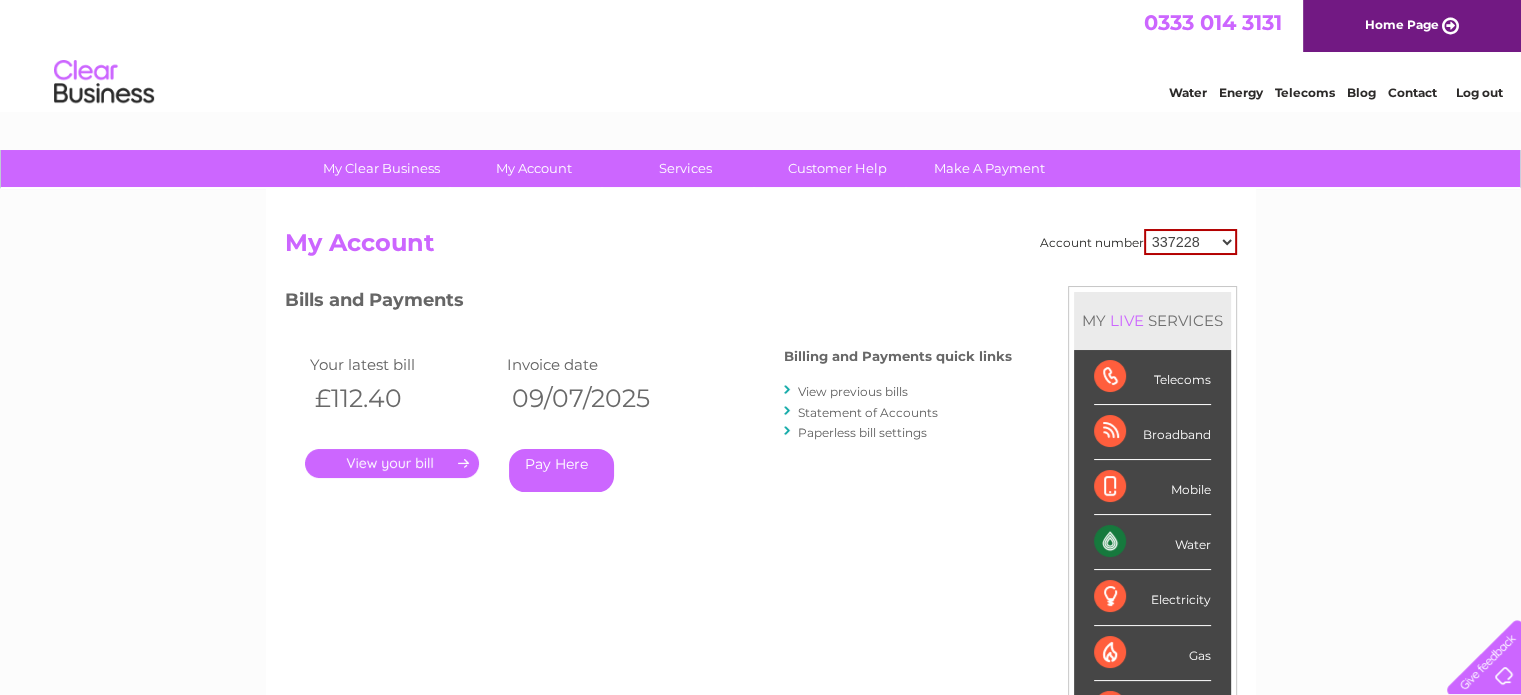 click on "337228
382500
439338
442724
442887
444861
444869
445778
447015
452092
452130
452342
452467
30290433
30290439
30290443
30290446
30290448
30290449
30290450
30290453
30290466
30290468
30290474
30295591
30298139
30306863
30308599
30308600
30308602
30308603
30308605" at bounding box center (1190, 242) 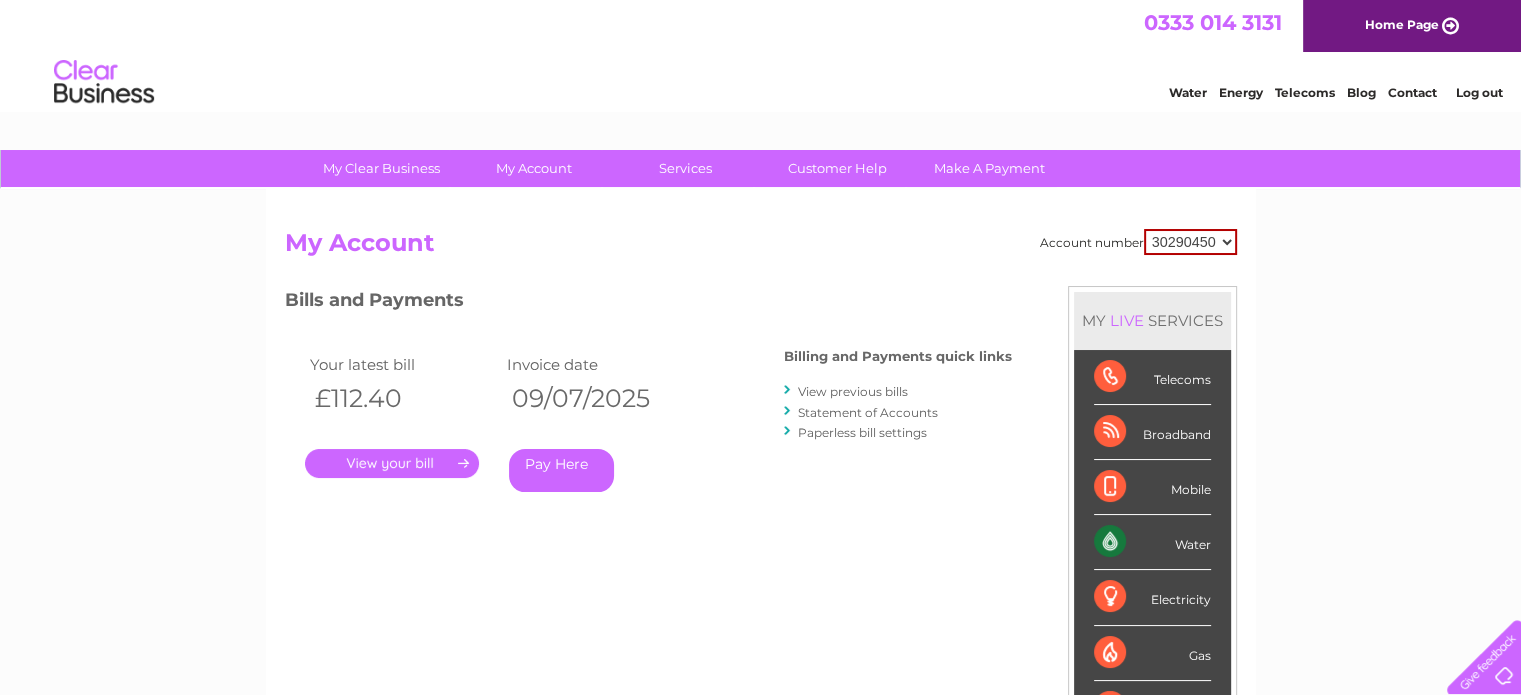 click on "337228
382500
439338
442724
442887
444861
444869
445778
447015
452092
452130
452342
452467
30290433
30290439
30290443
30290446
30290448
30290449
30290450
30290453
30290466
30290468
30290474
30295591
30298139
30306863
30308599
30308600
30308602
30308603
30308605" at bounding box center (1190, 242) 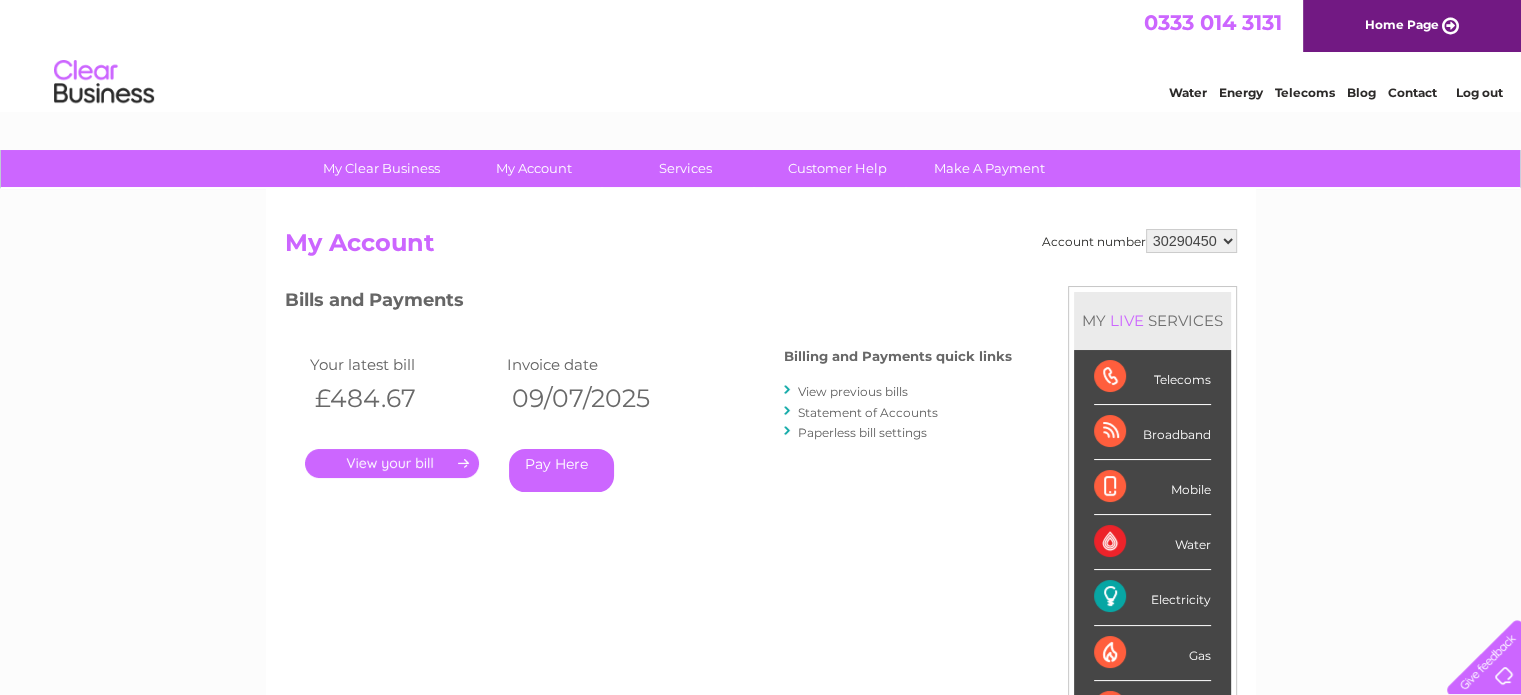 scroll, scrollTop: 0, scrollLeft: 0, axis: both 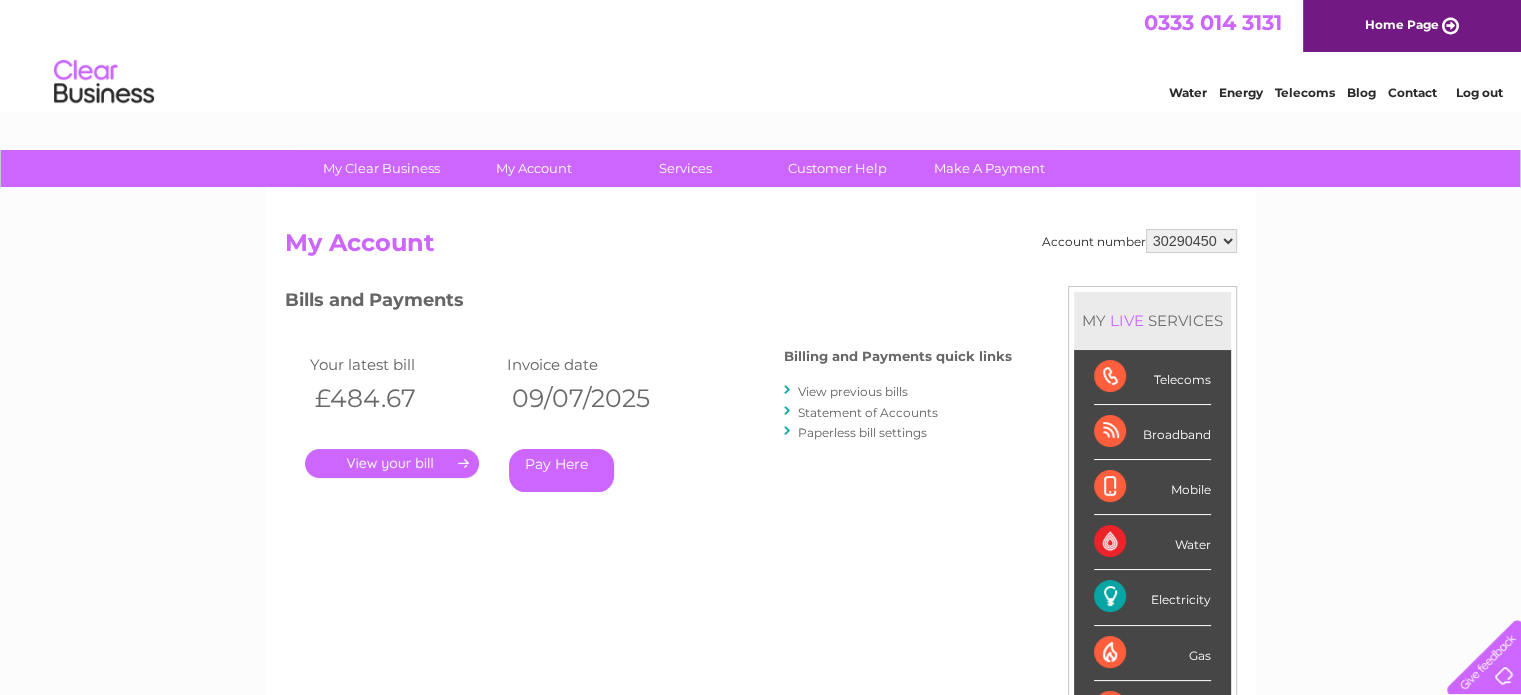 click on "View previous bills" at bounding box center (853, 391) 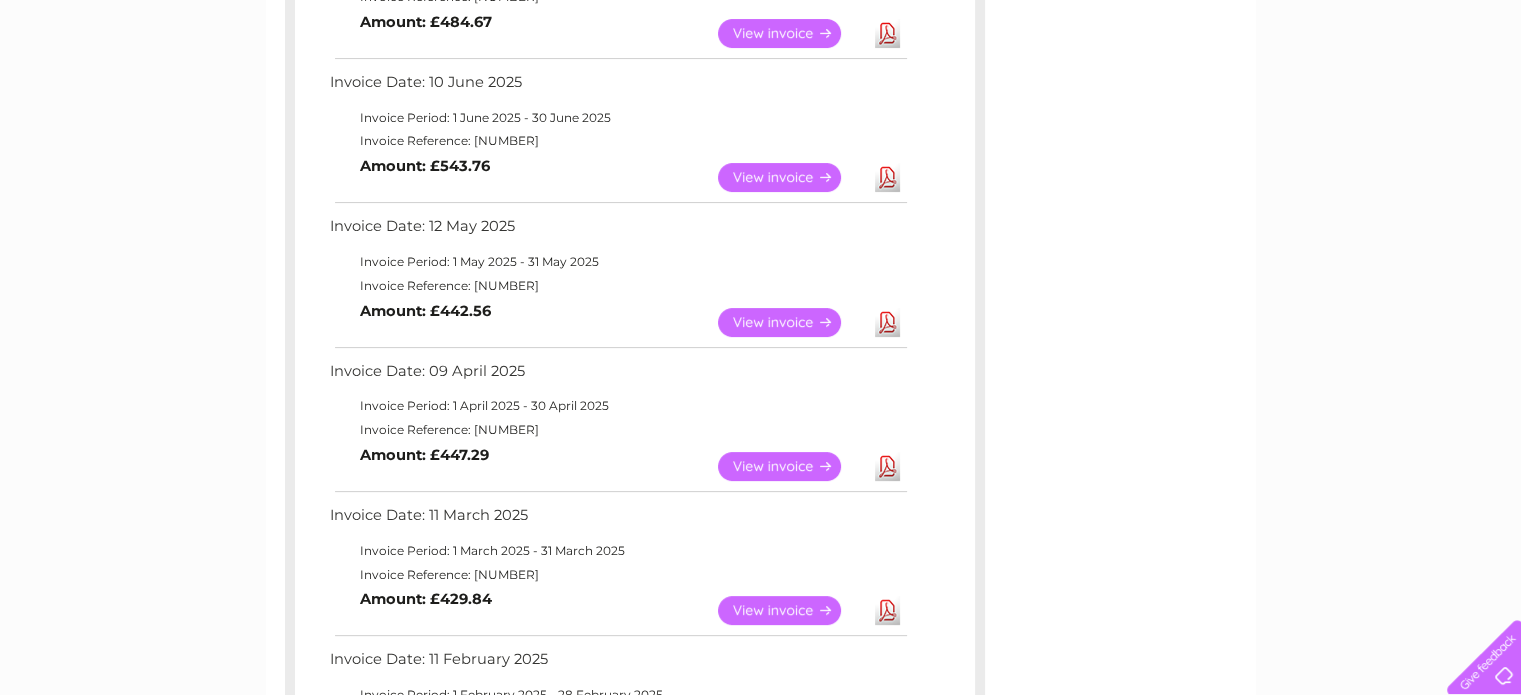 scroll, scrollTop: 454, scrollLeft: 0, axis: vertical 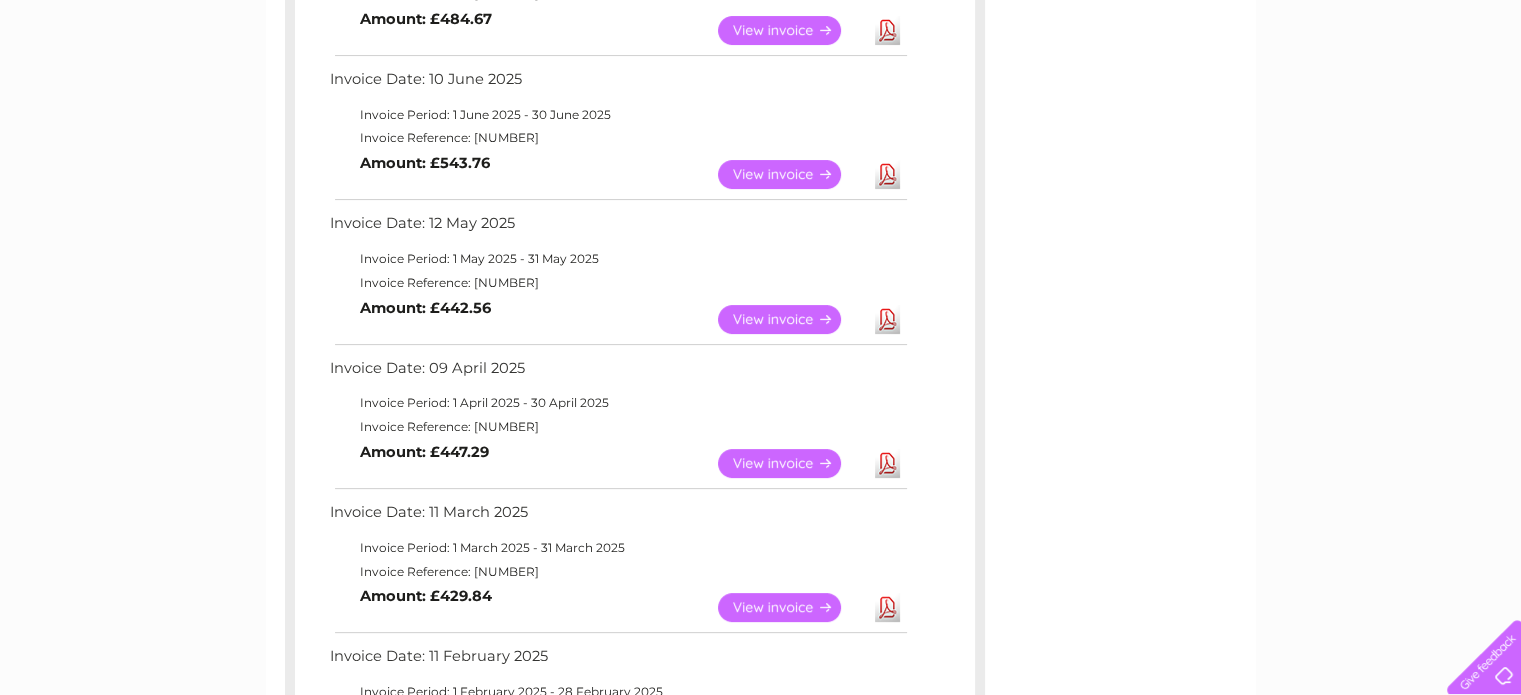 click on "View" at bounding box center (791, 319) 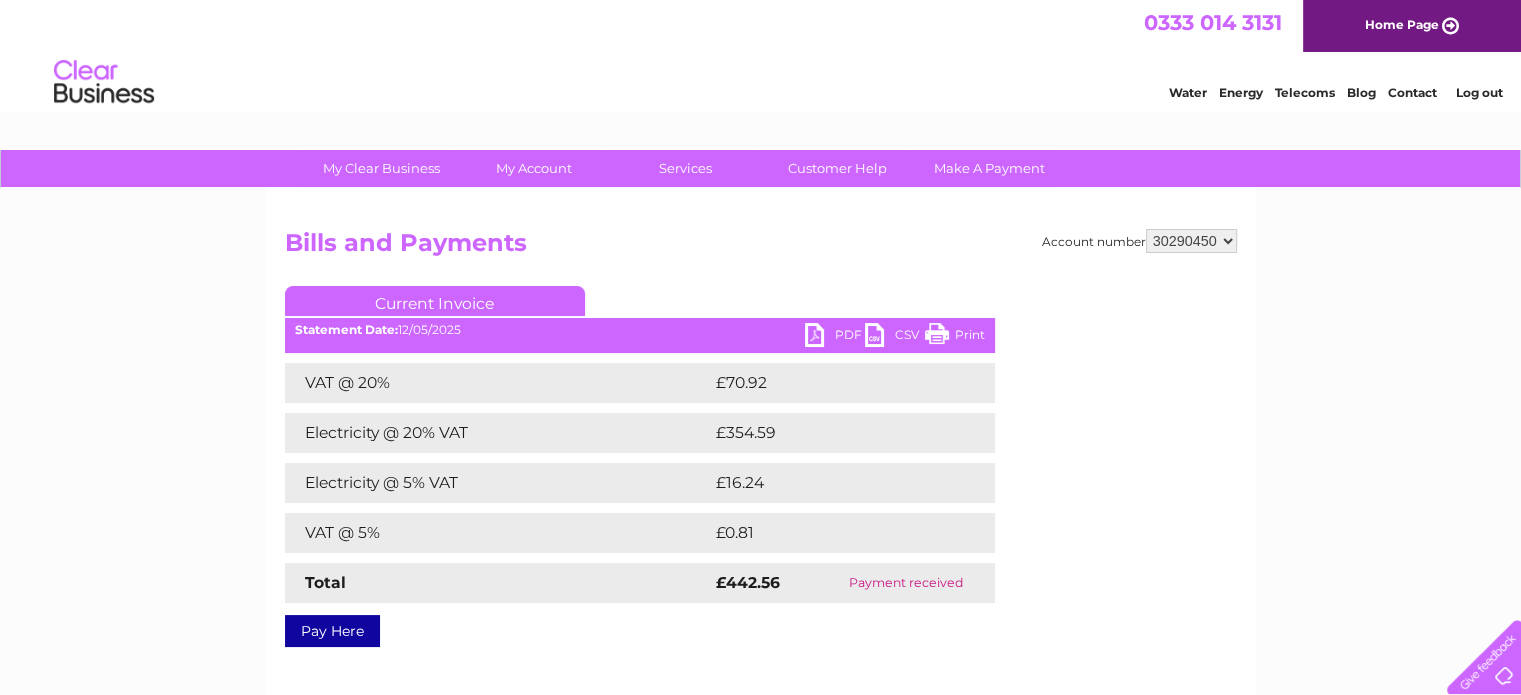 scroll, scrollTop: 0, scrollLeft: 0, axis: both 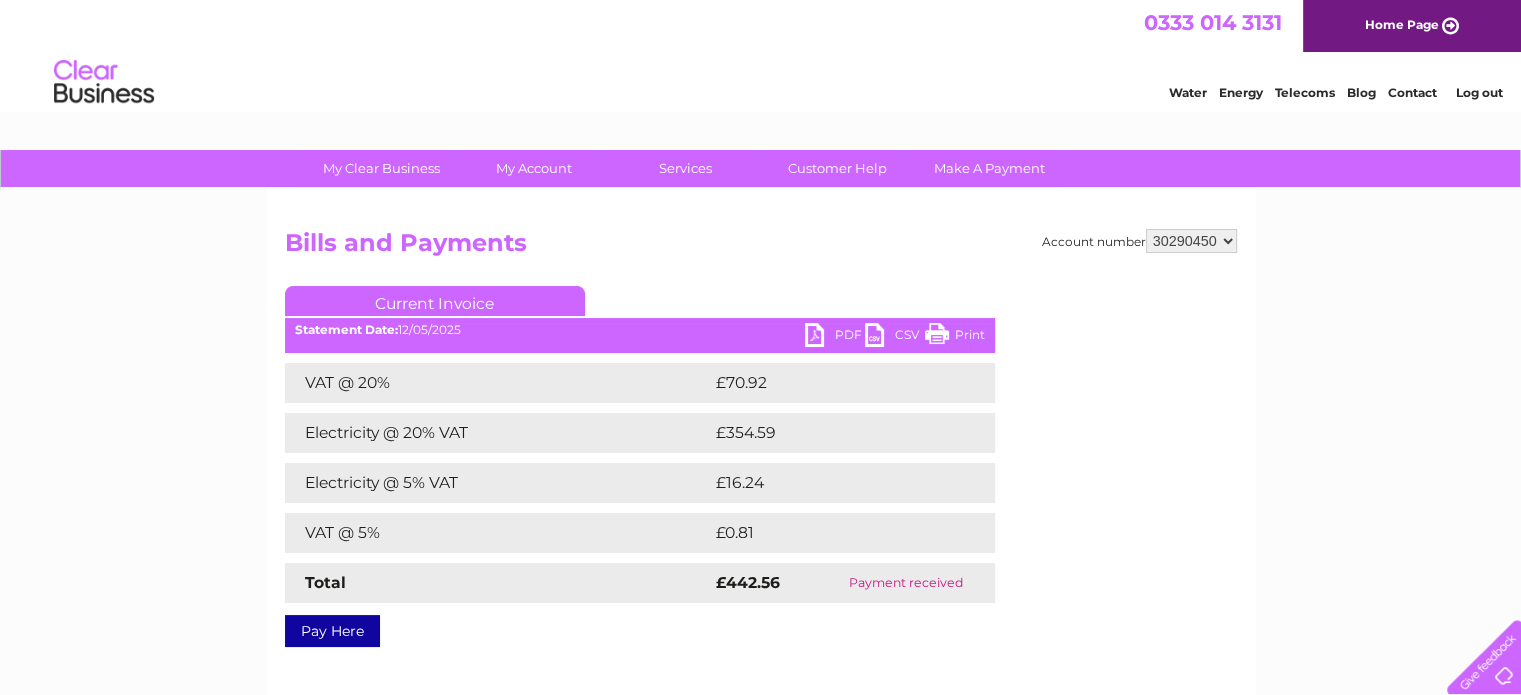 click on "PDF" at bounding box center [835, 337] 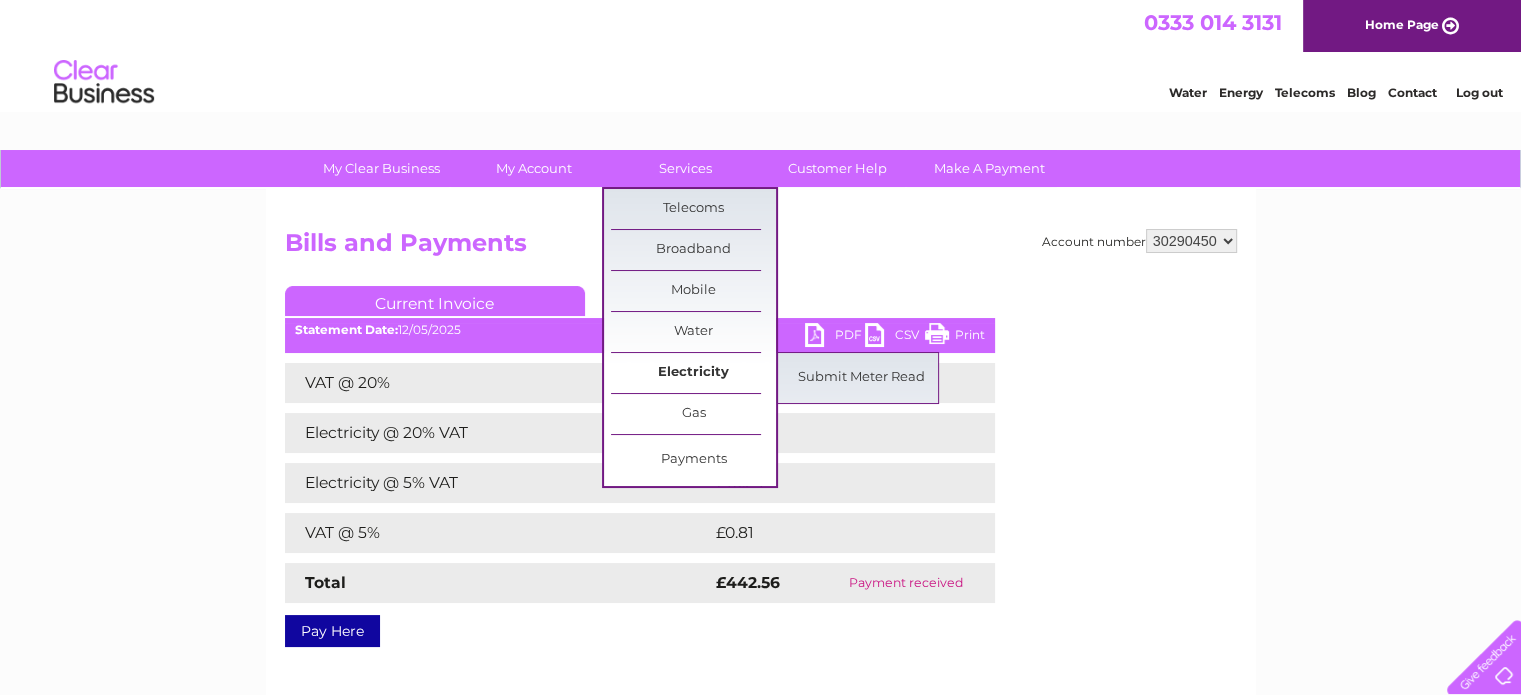 click on "Electricity" at bounding box center (693, 373) 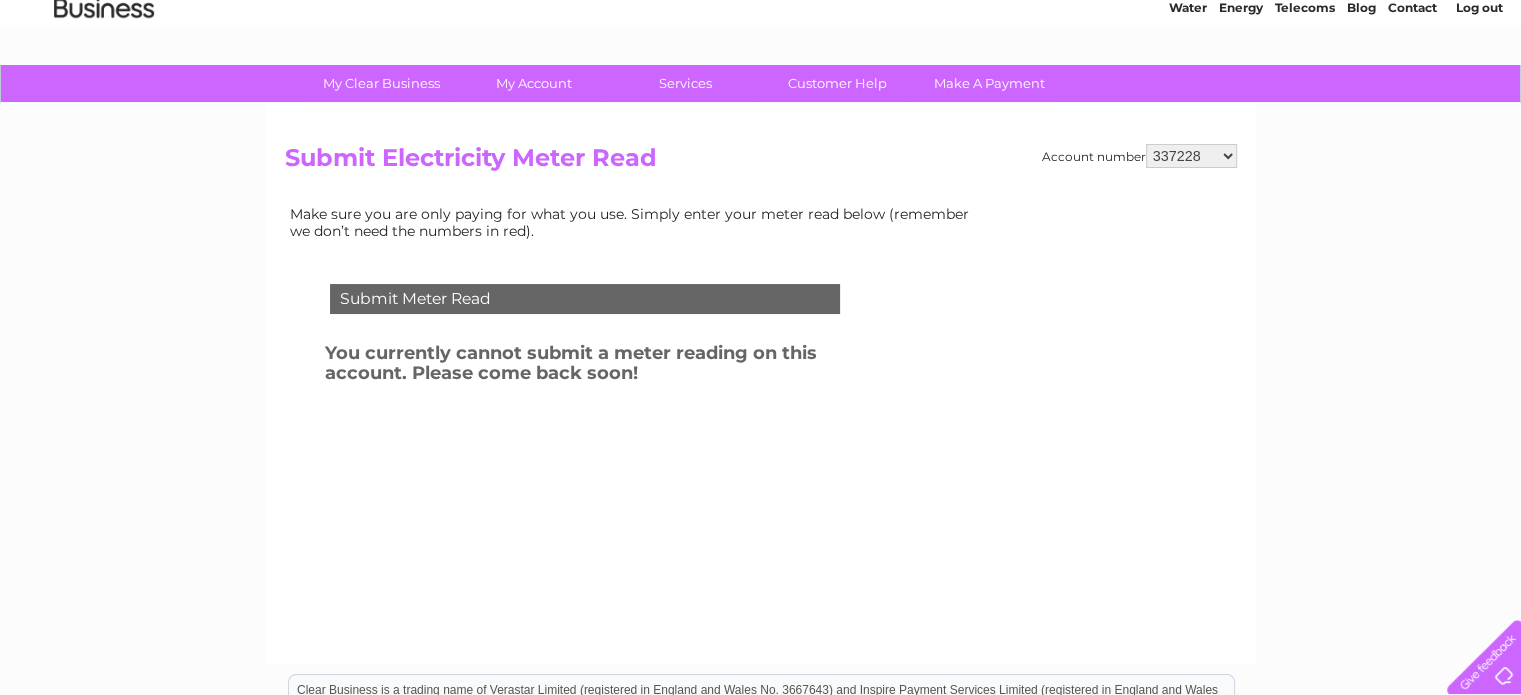 scroll, scrollTop: 86, scrollLeft: 0, axis: vertical 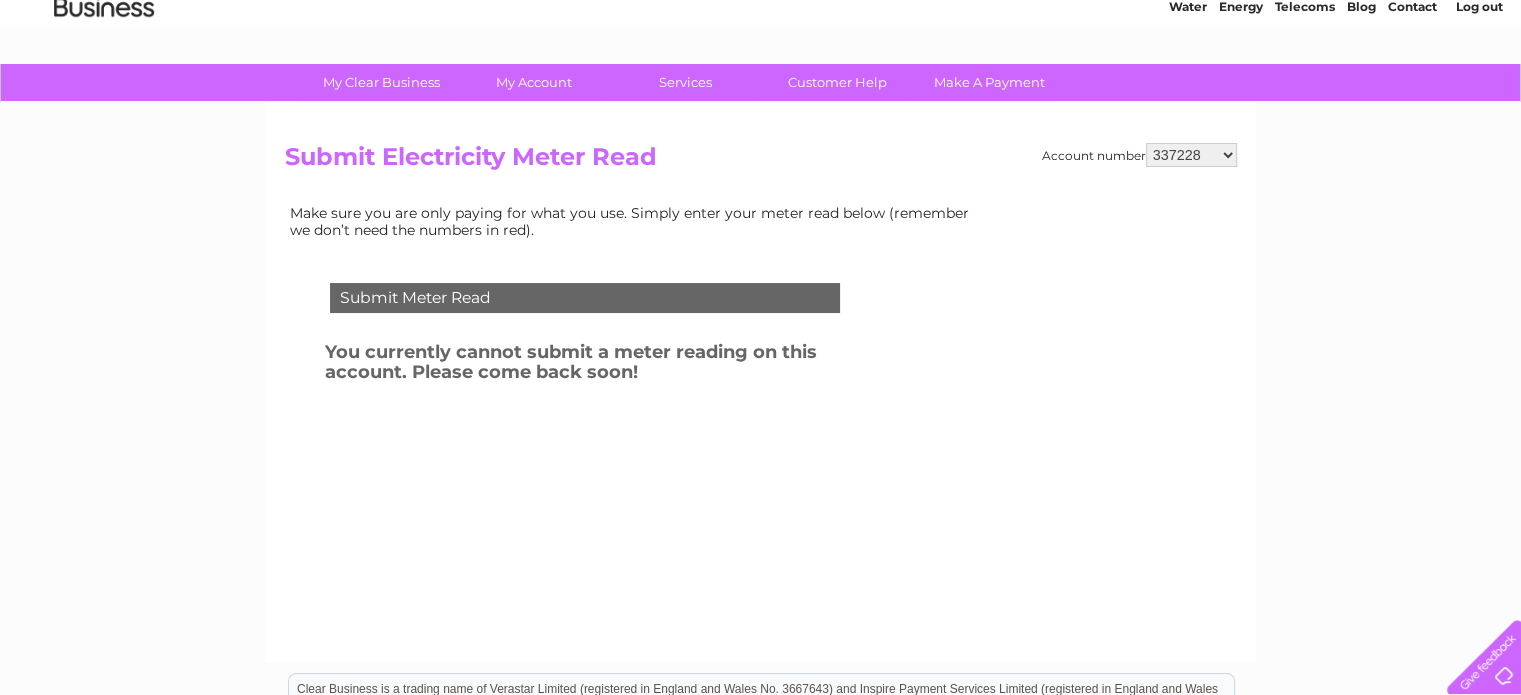 click on "337228
382500
439338
442724
442887
444861
444869
445778
447015
452092
452130
452342
452467
30290433
30290439
30290443
30290446
30290448
30290449
30290450
30290453
30290466
30290468
30290474
30295591
30298139
30306863
30308599
30308600
30308602
30308603
30308605" at bounding box center (1191, 155) 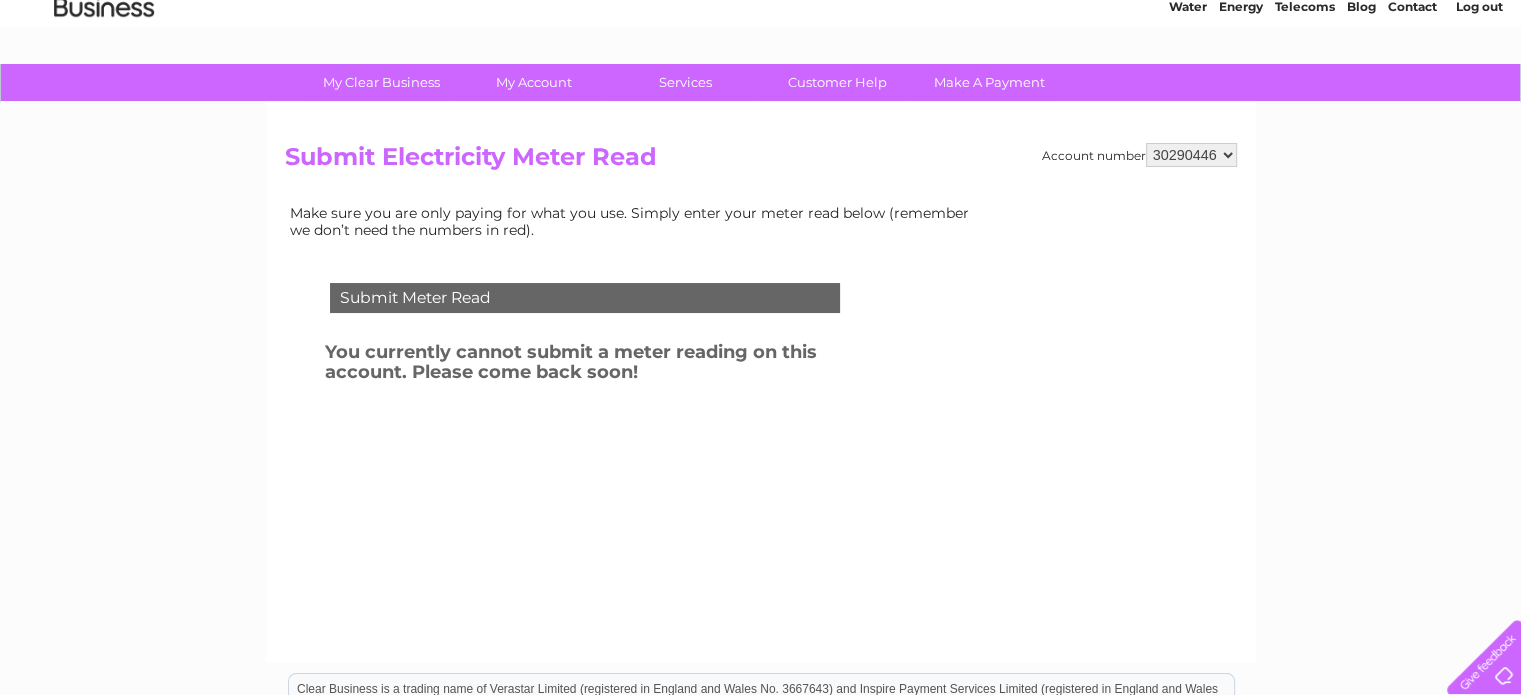 click on "337228
382500
439338
442724
442887
444861
444869
445778
447015
452092
452130
452342
452467
30290433
30290439
30290443
30290446
30290448
30290449
30290450
30290453
30290466
30290468
30290474
30295591
30298139
30306863
30308599
30308600
30308602
30308603
30308605" at bounding box center [1191, 155] 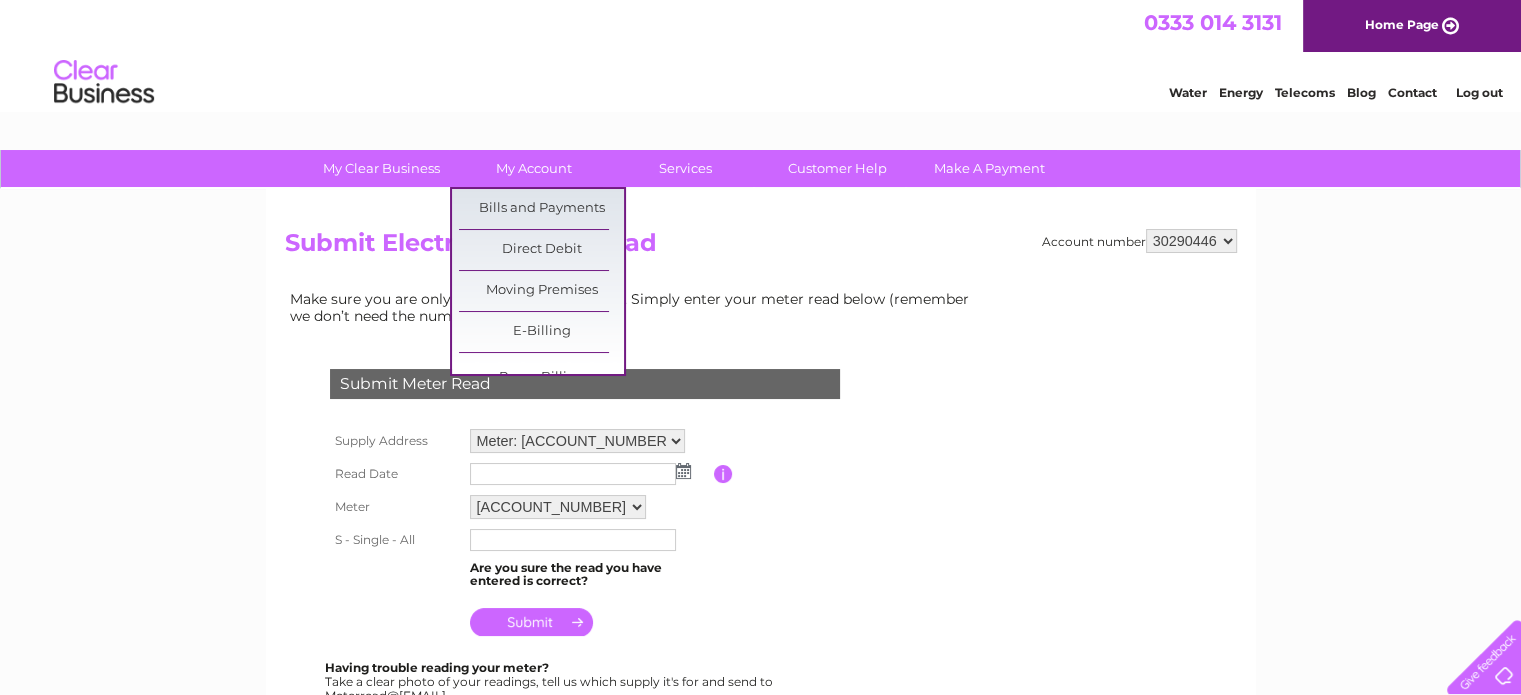 scroll, scrollTop: 0, scrollLeft: 0, axis: both 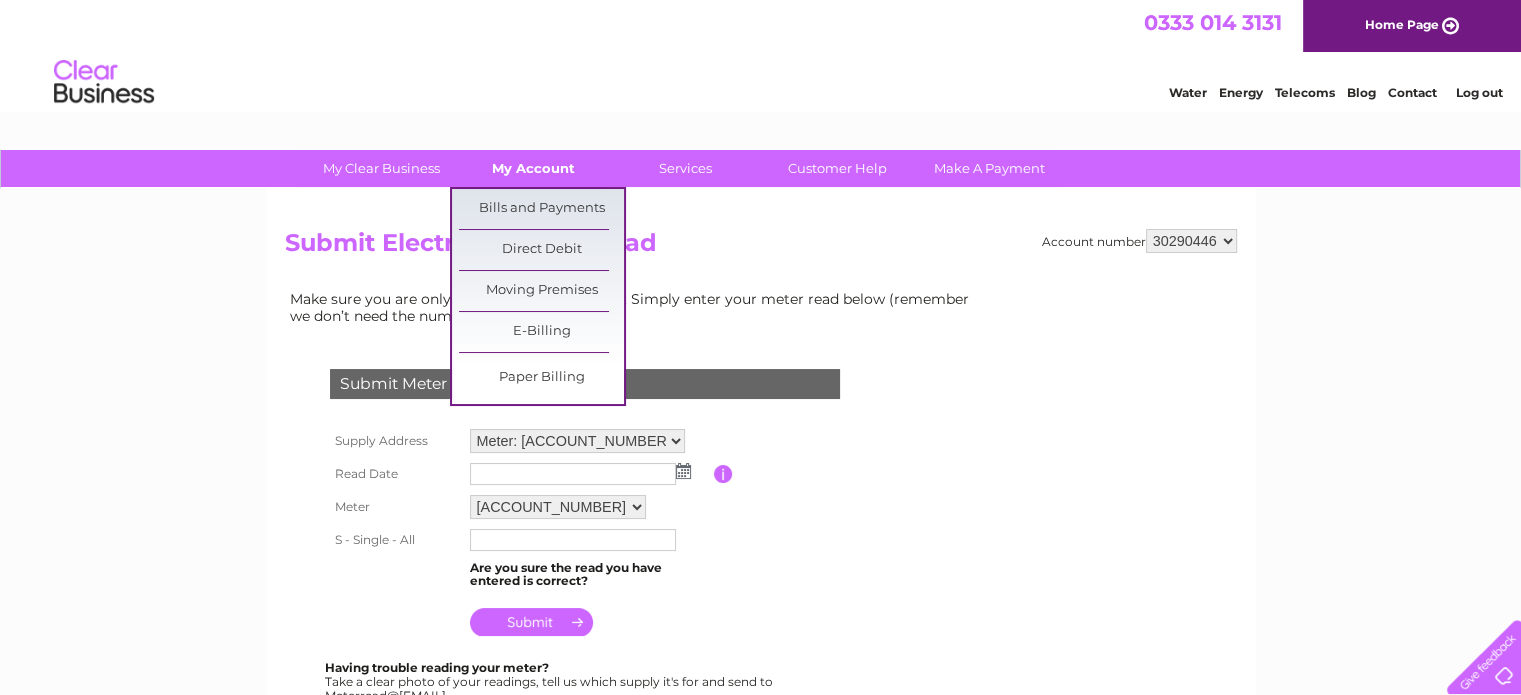 click on "My Account" at bounding box center [533, 168] 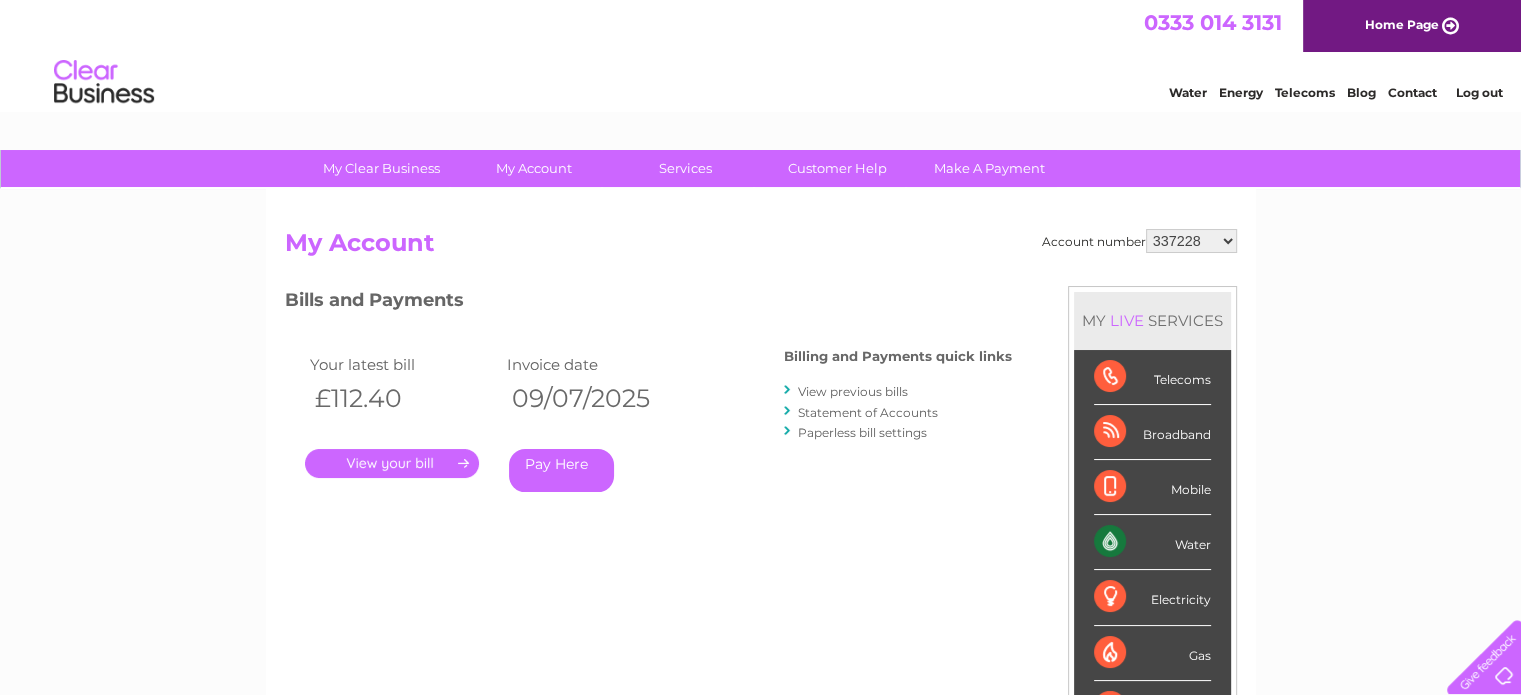 scroll, scrollTop: 0, scrollLeft: 0, axis: both 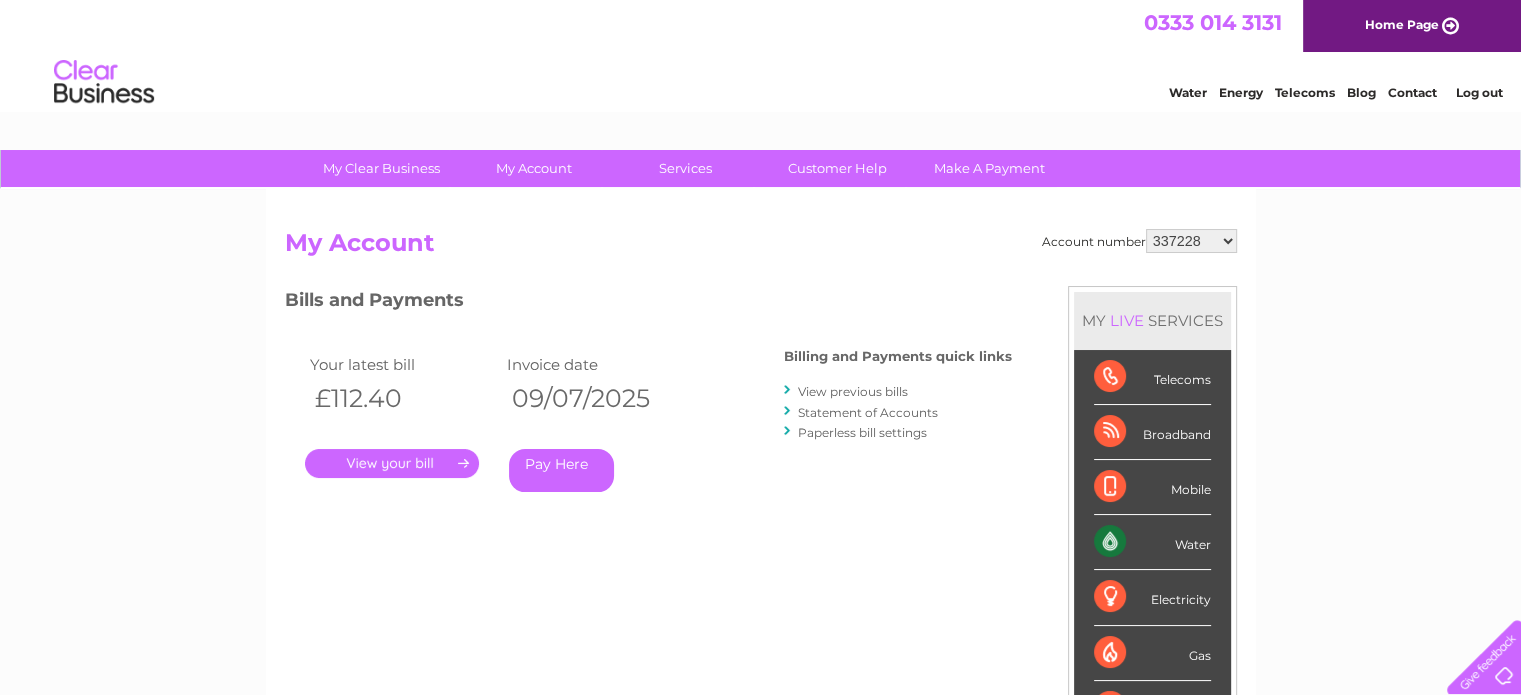 click on "337228
382500
439338
442724
442887
444861
444869
445778
447015
452092
452130
452342
452467
30290433
30290439
30290443
30290446
30290448
30290449
30290450
30290453
30290466
30290468
30290474
30295591
30298139
30306863
30308599
30308600
30308602
30308603
30308605" at bounding box center (1191, 241) 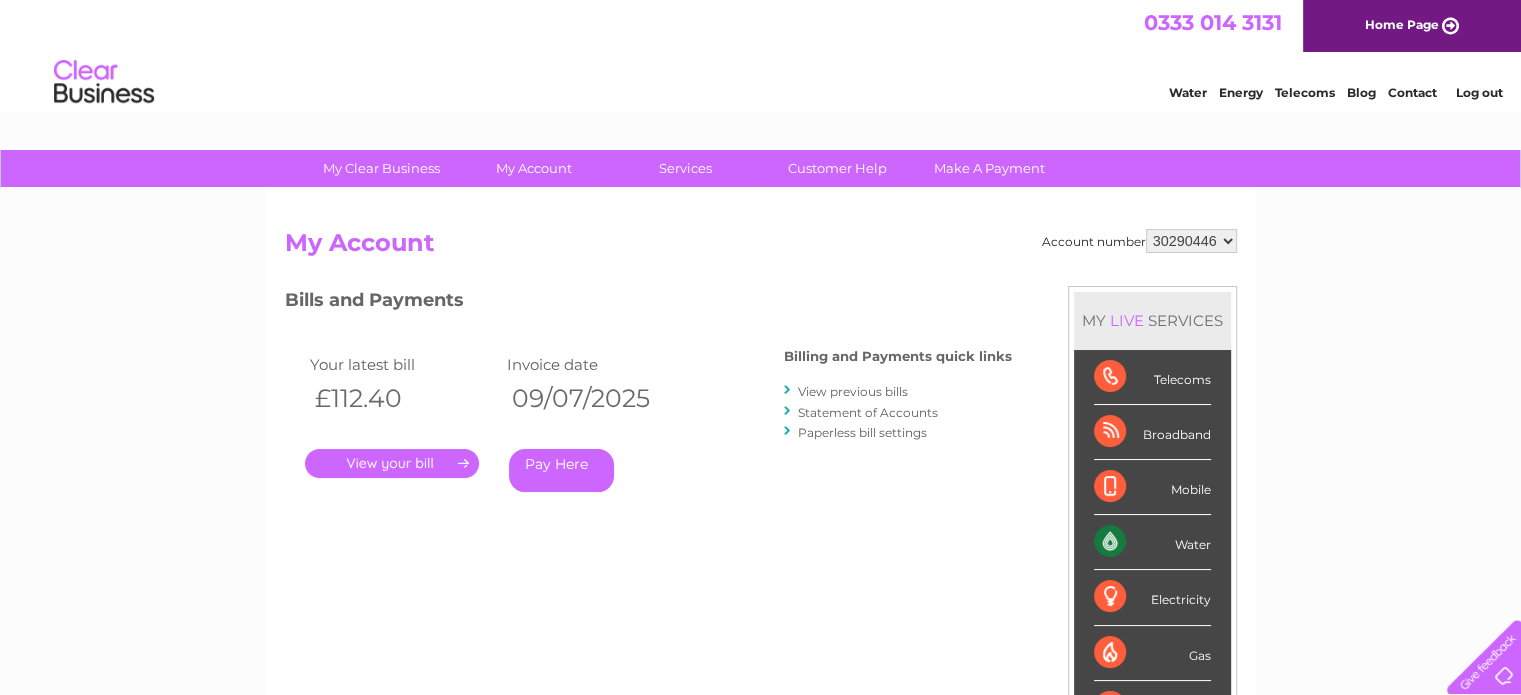 click on "337228
382500
439338
442724
442887
444861
444869
445778
447015
452092
452130
452342
452467
30290433
30290439
30290443
30290446
30290448
30290449
30290450
30290453
30290466
30290468
30290474
30295591
30298139
30306863
30308599
30308600
30308602
30308603
30308605" at bounding box center (1191, 241) 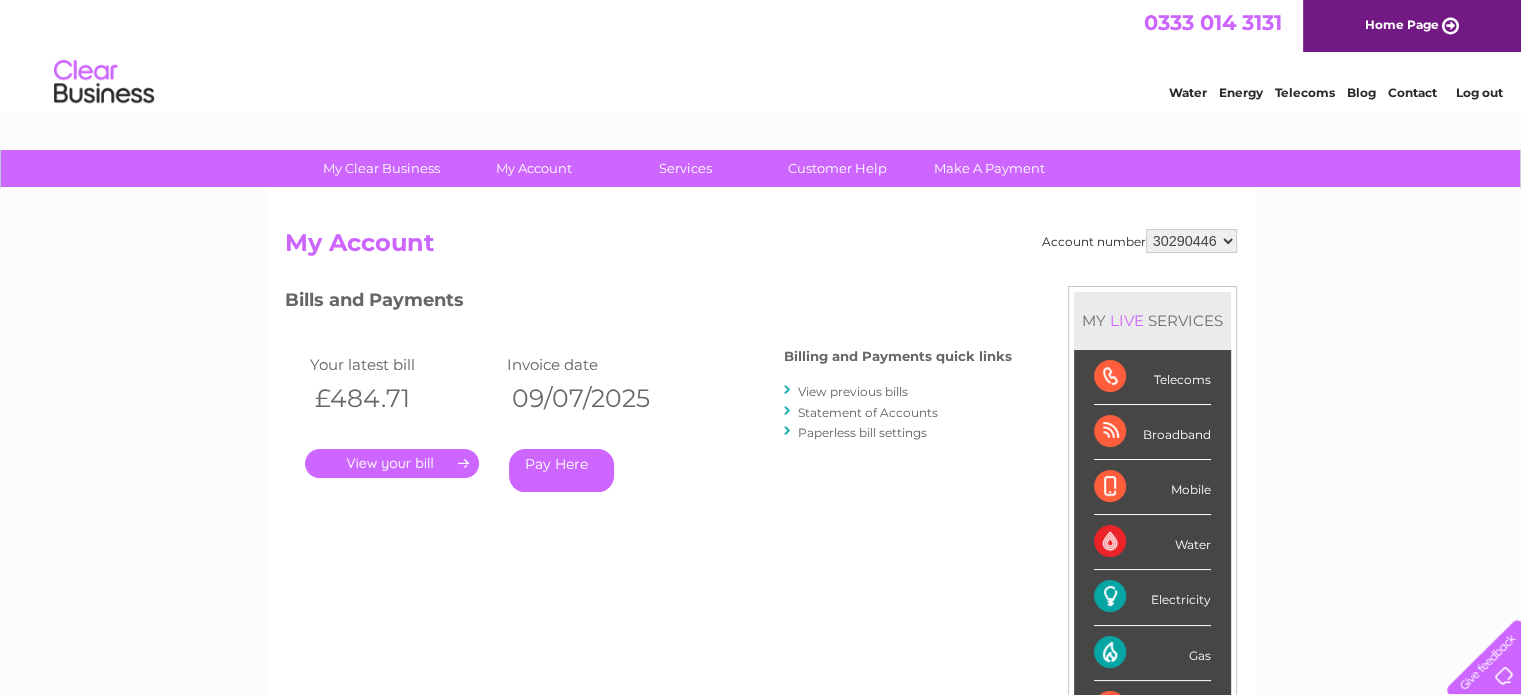 scroll, scrollTop: 0, scrollLeft: 0, axis: both 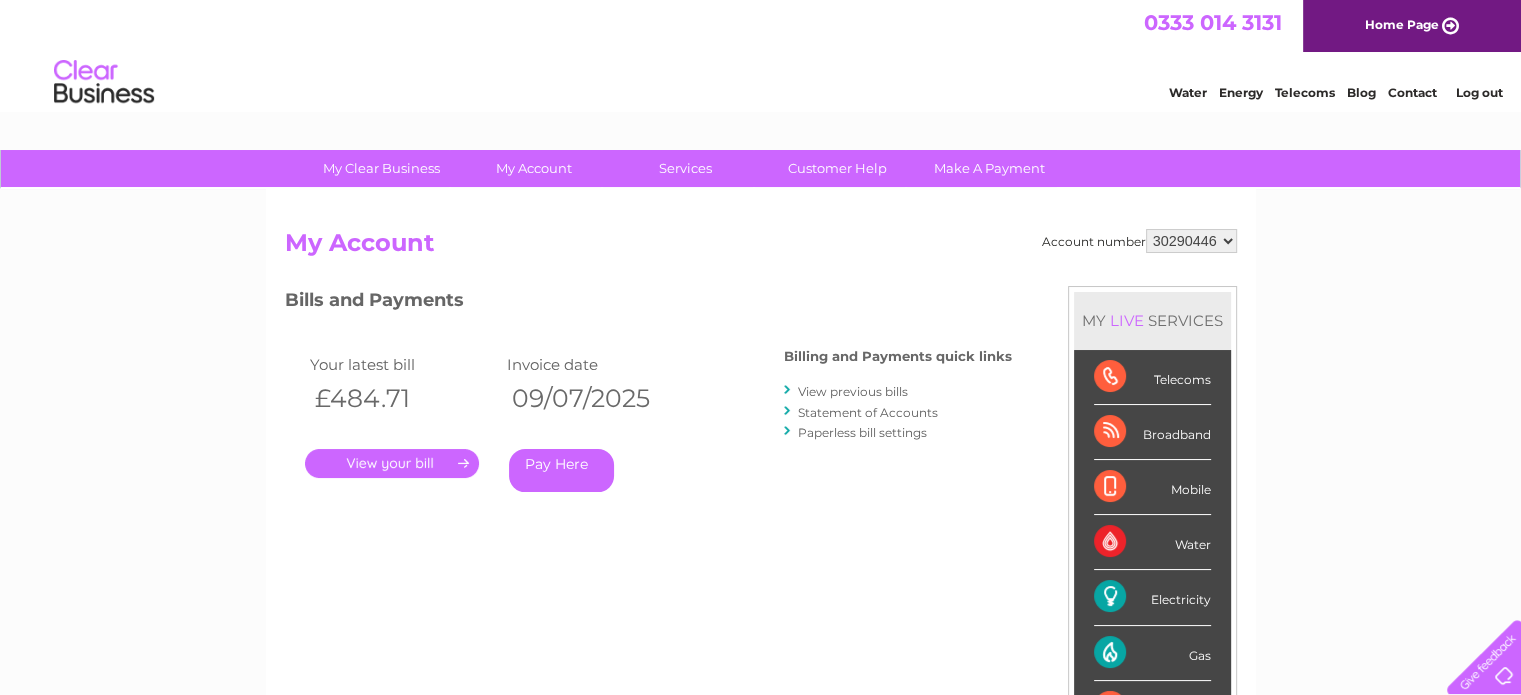 click on "View previous bills" at bounding box center (853, 391) 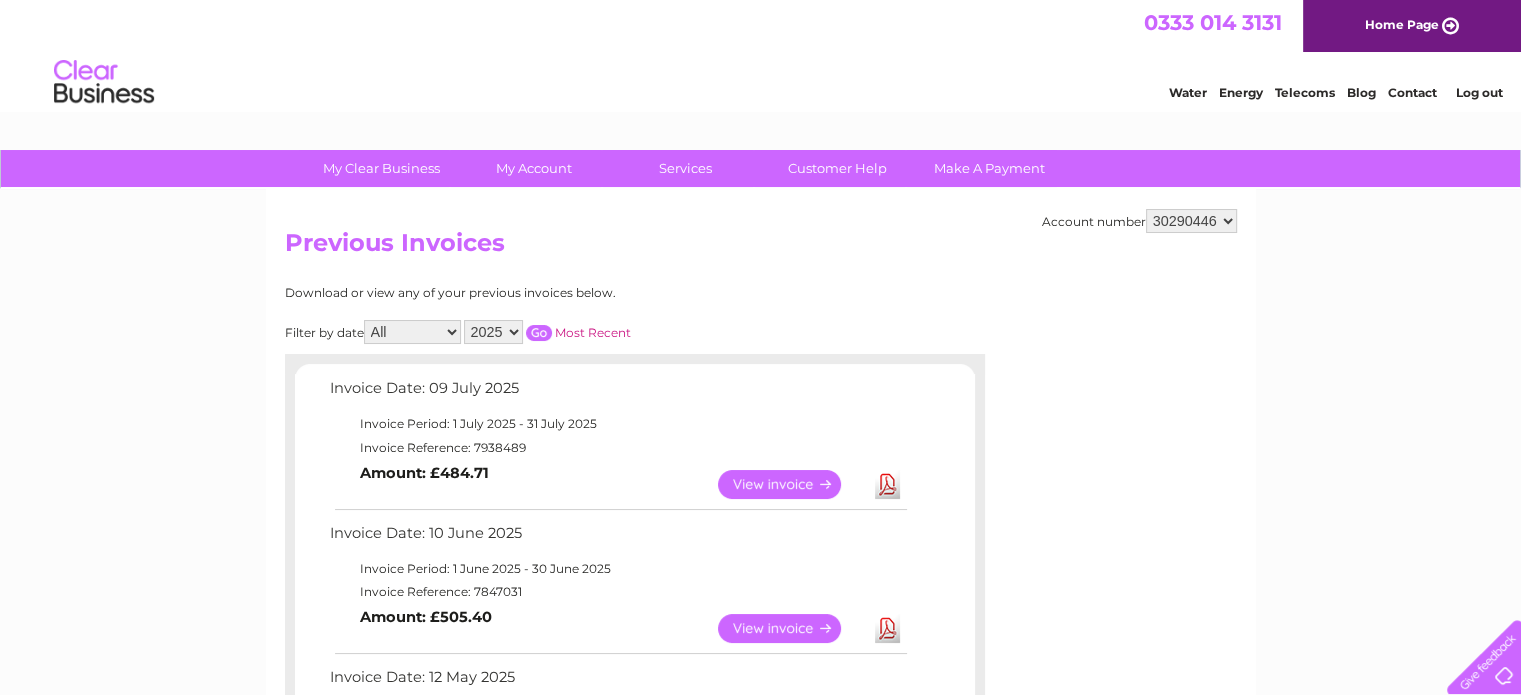 scroll, scrollTop: 0, scrollLeft: 0, axis: both 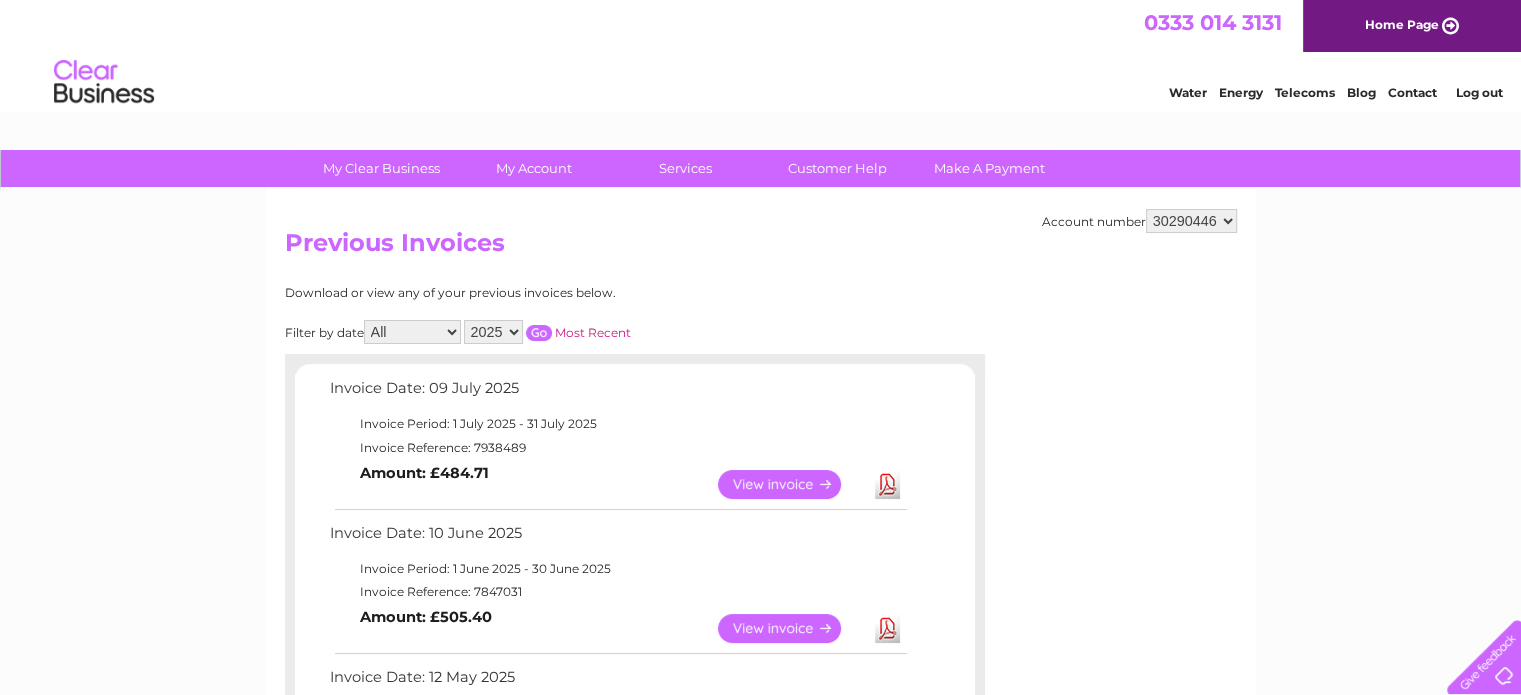 click on "View" at bounding box center (791, 484) 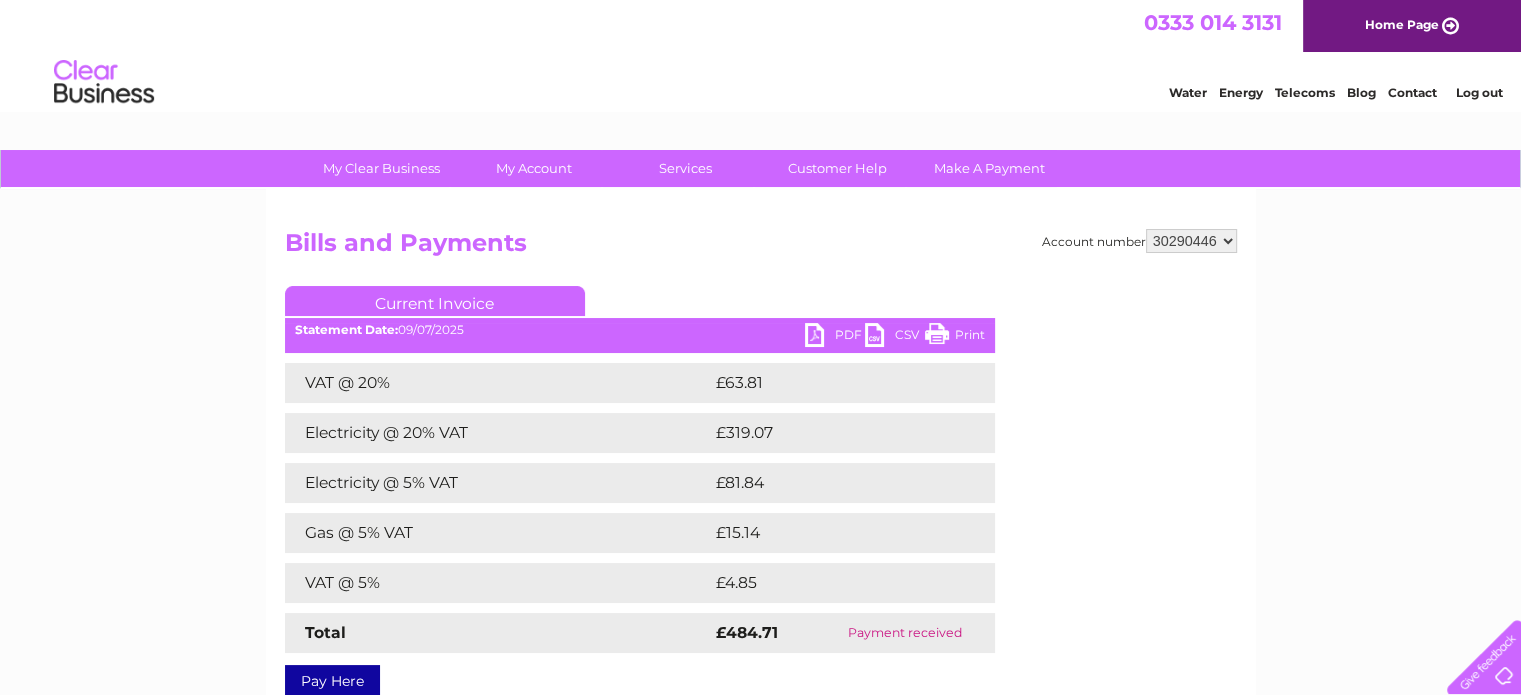 scroll, scrollTop: 0, scrollLeft: 0, axis: both 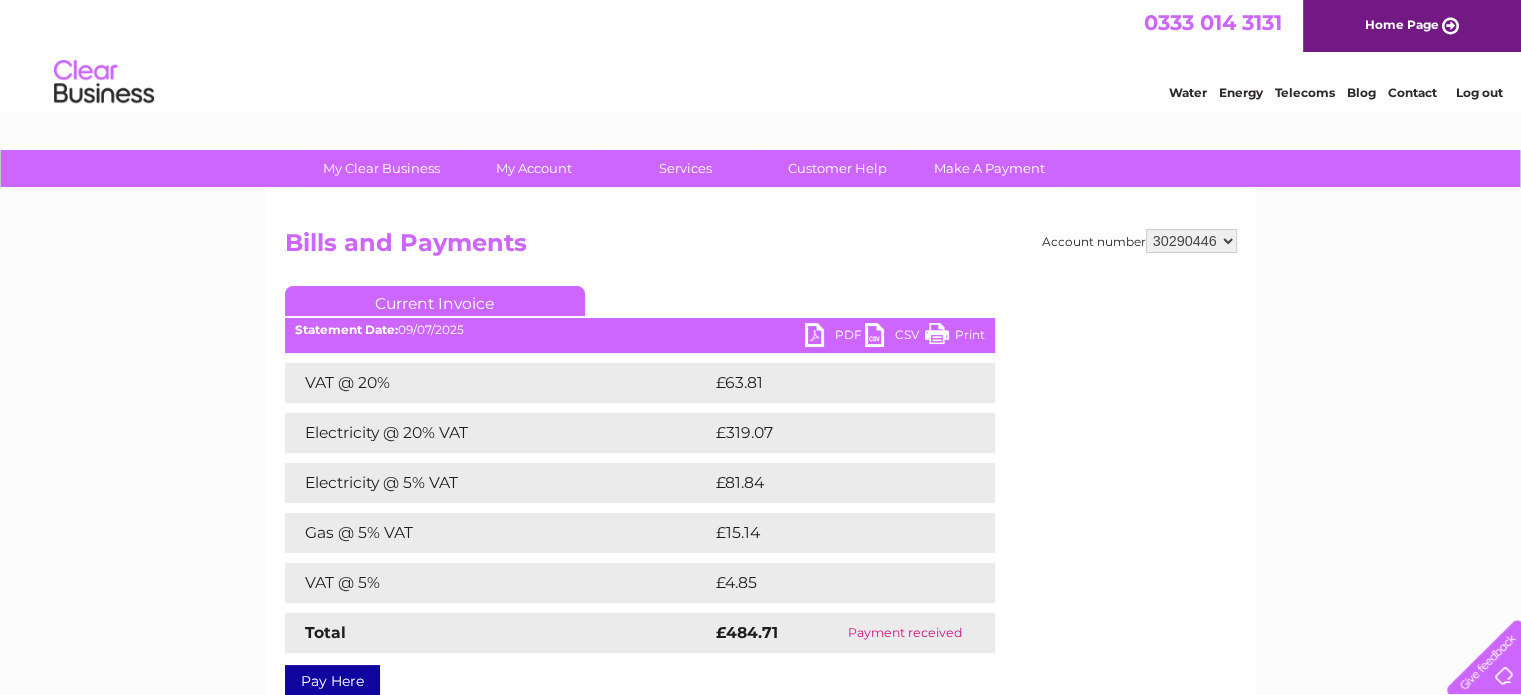 click on "PDF" at bounding box center (835, 337) 